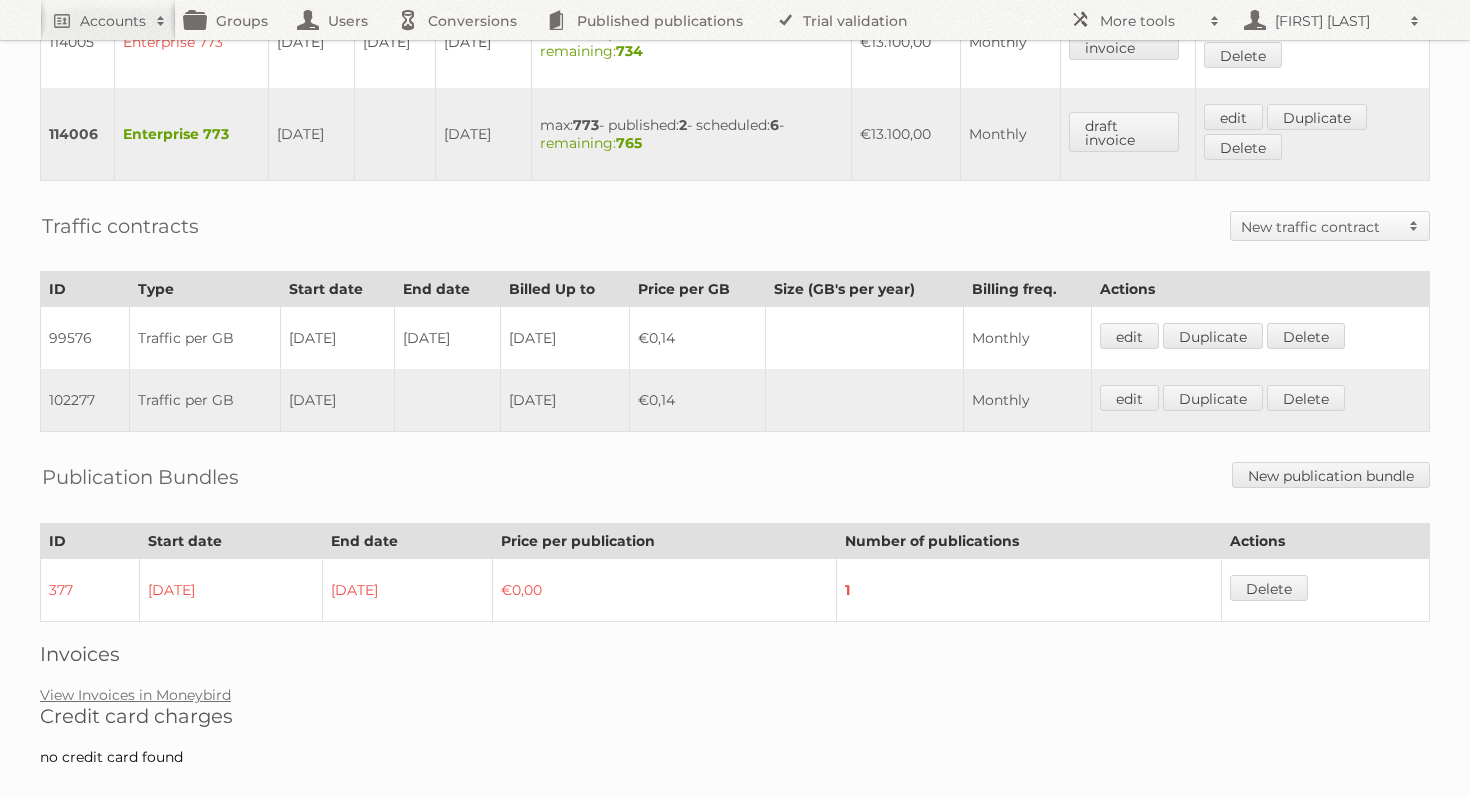 scroll, scrollTop: 1284, scrollLeft: 0, axis: vertical 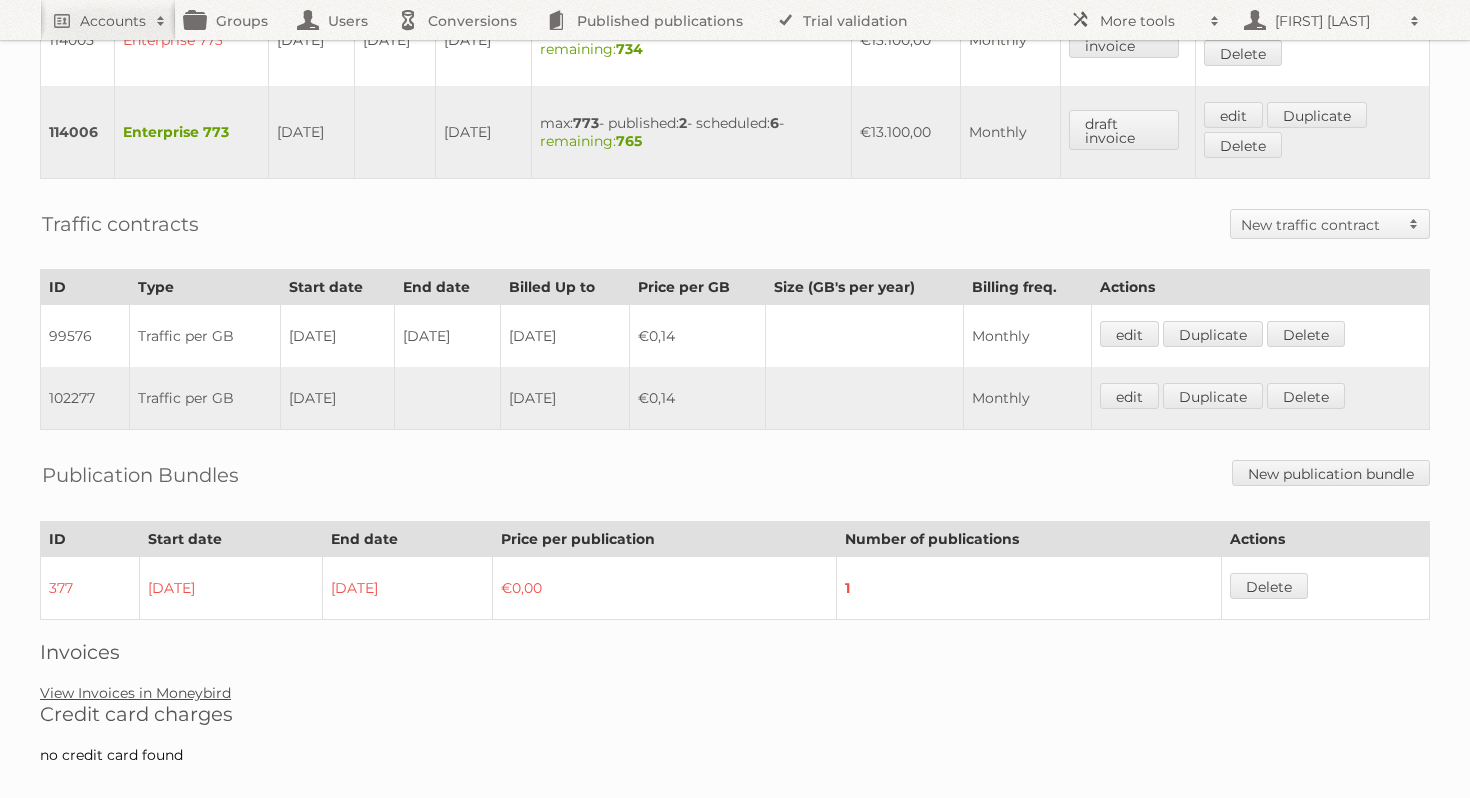 click on "View Invoices in Moneybird" at bounding box center (135, 693) 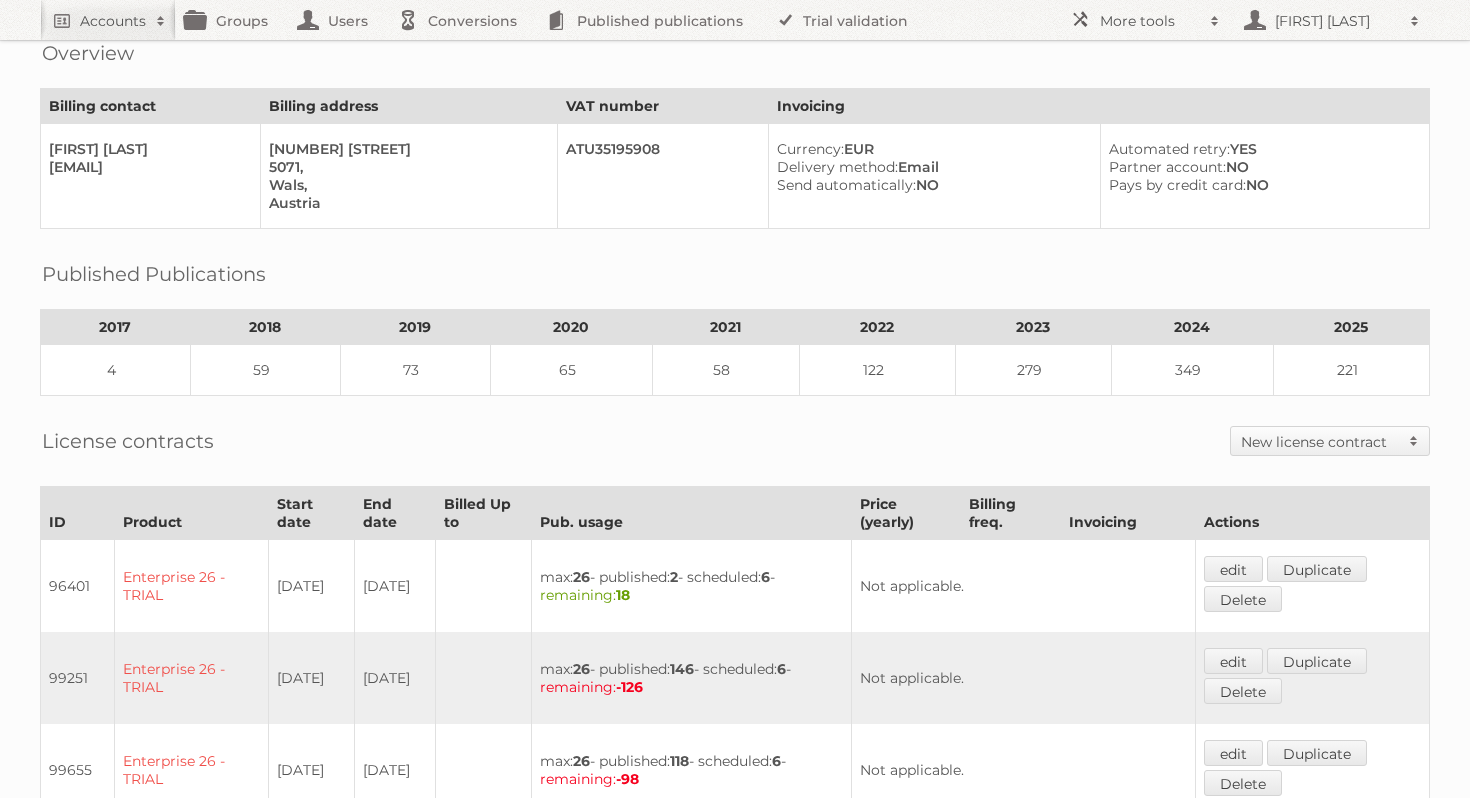 scroll, scrollTop: 0, scrollLeft: 0, axis: both 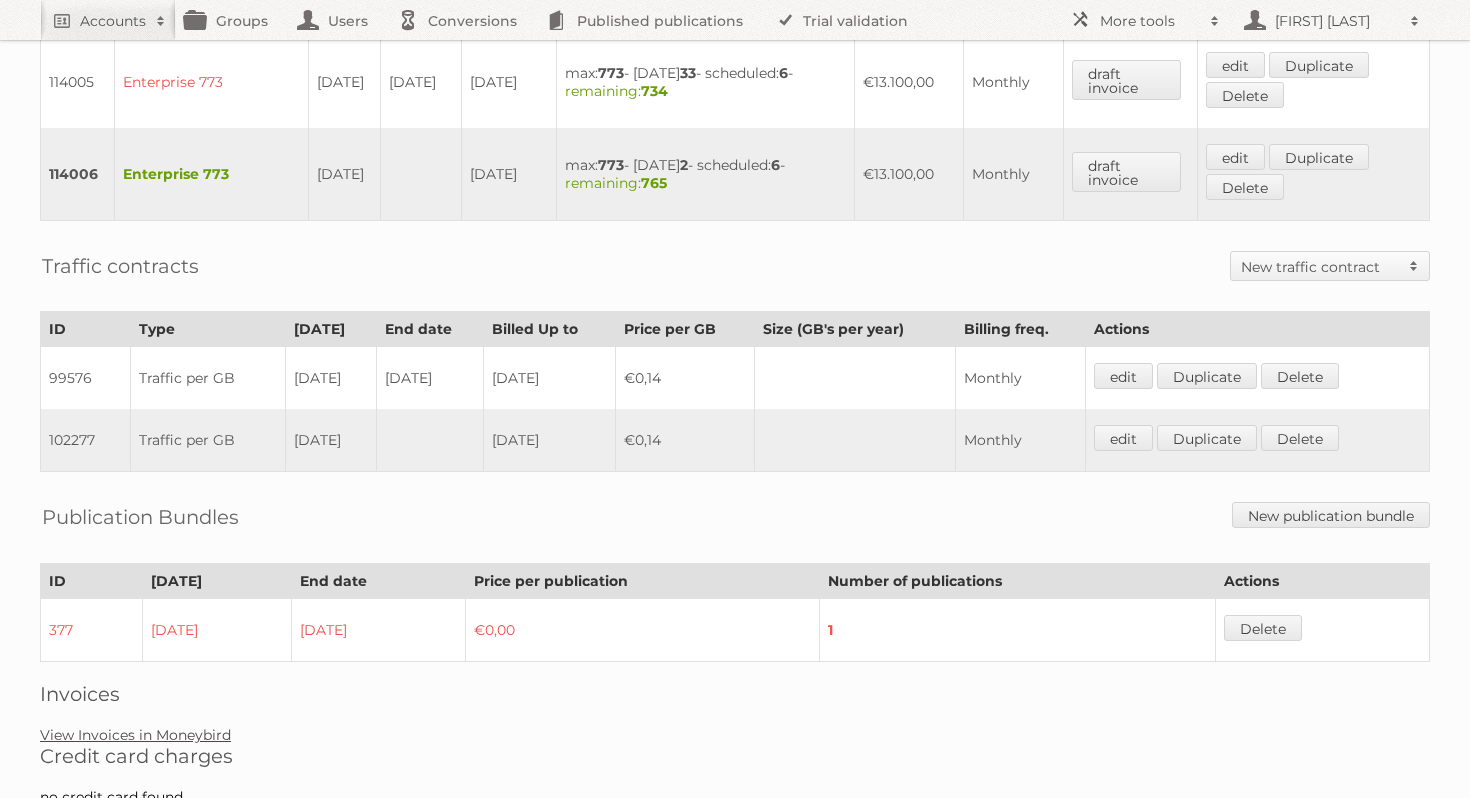 click on "View Invoices in Moneybird" at bounding box center [135, 735] 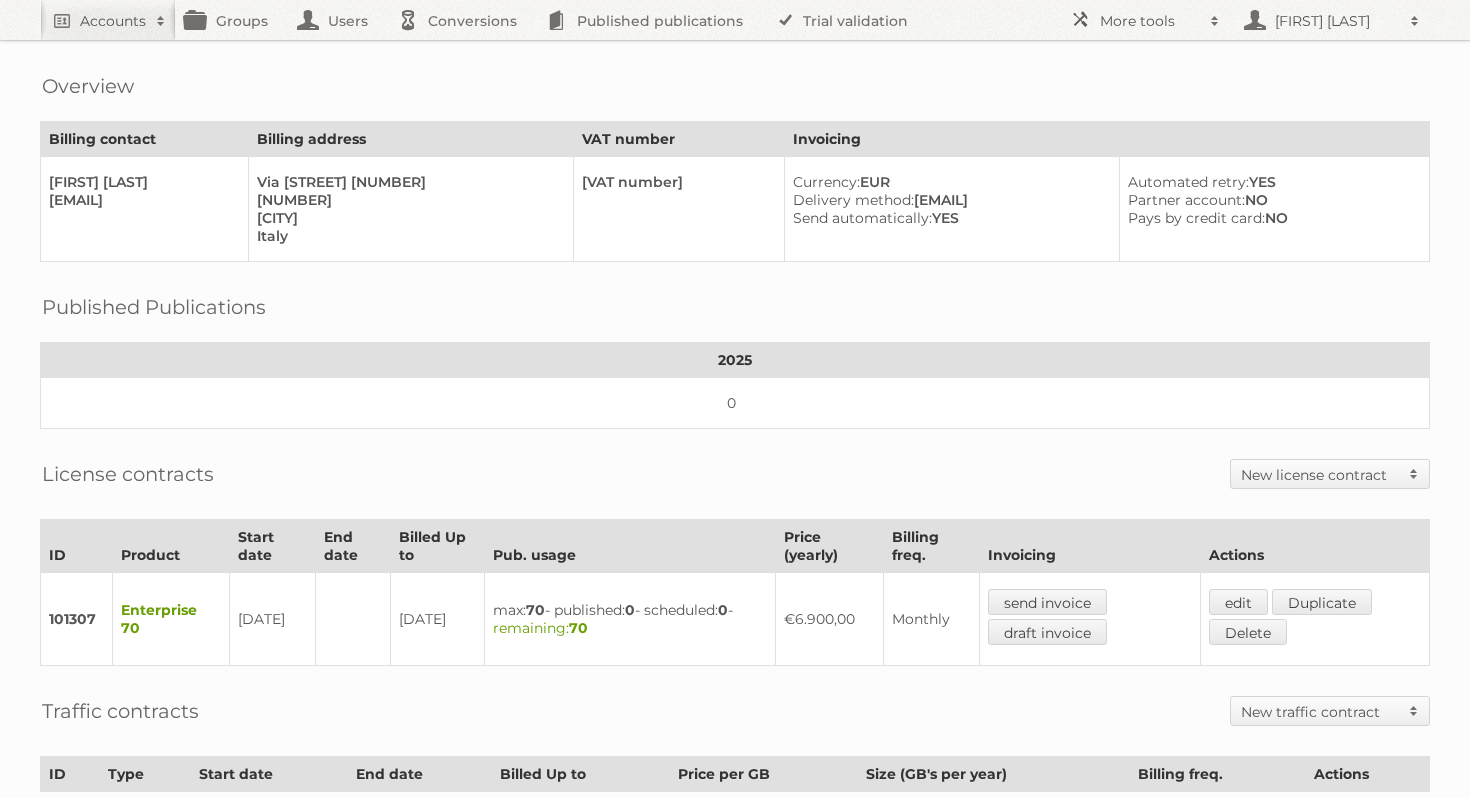 scroll, scrollTop: 0, scrollLeft: 0, axis: both 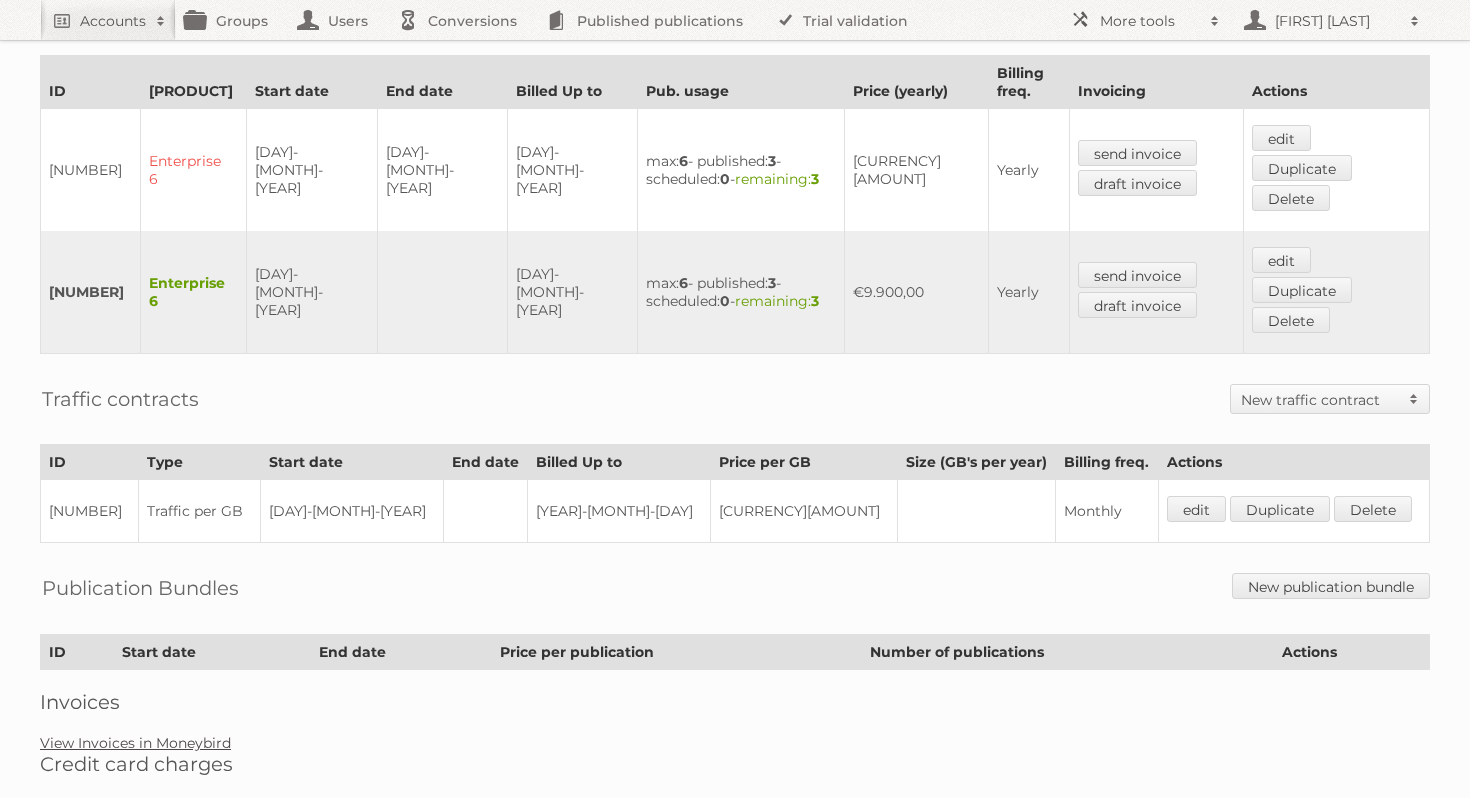 click on "View Invoices in Moneybird" at bounding box center [135, 743] 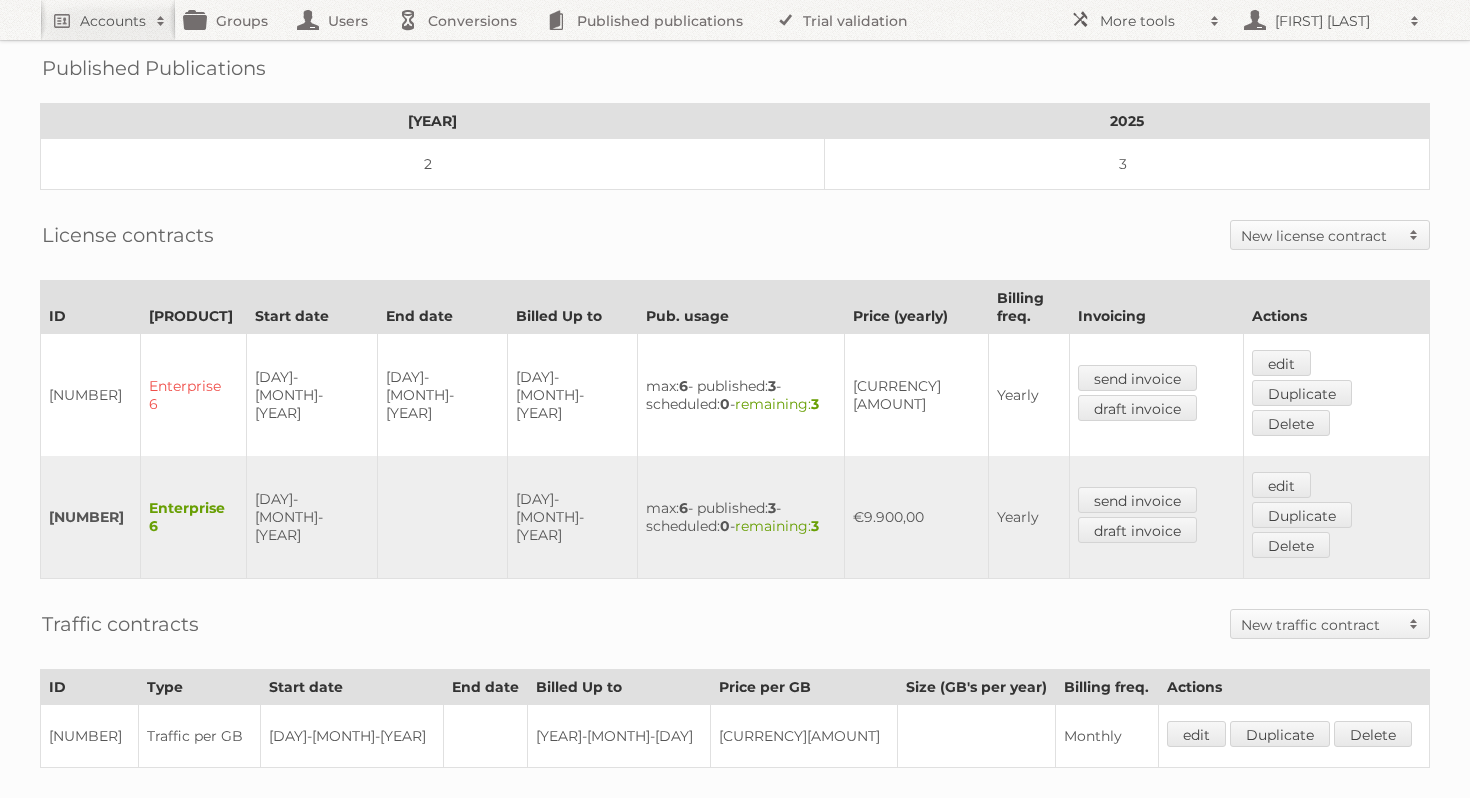 scroll, scrollTop: 295, scrollLeft: 0, axis: vertical 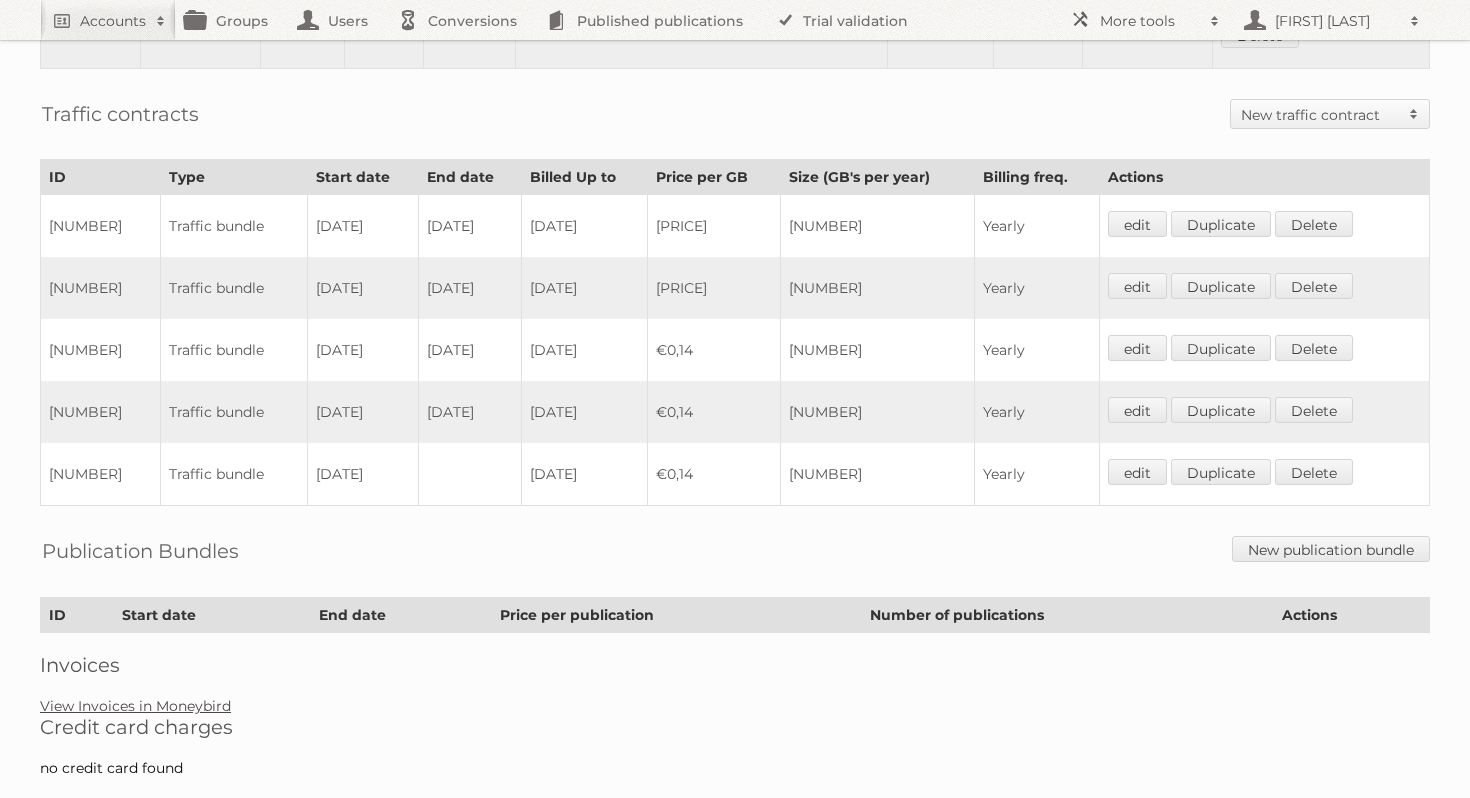 click on "View Invoices in Moneybird" at bounding box center (135, 706) 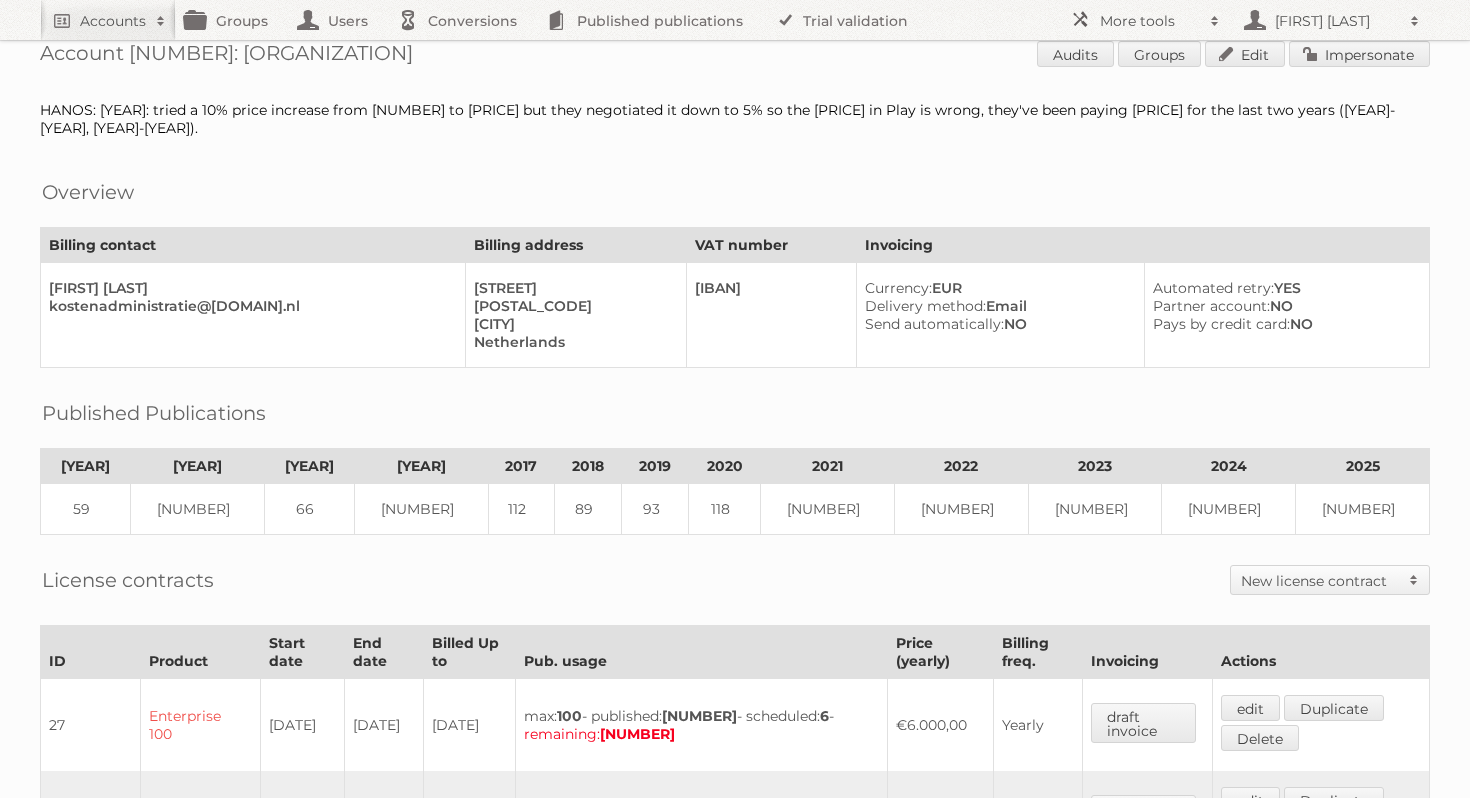 scroll, scrollTop: 0, scrollLeft: 0, axis: both 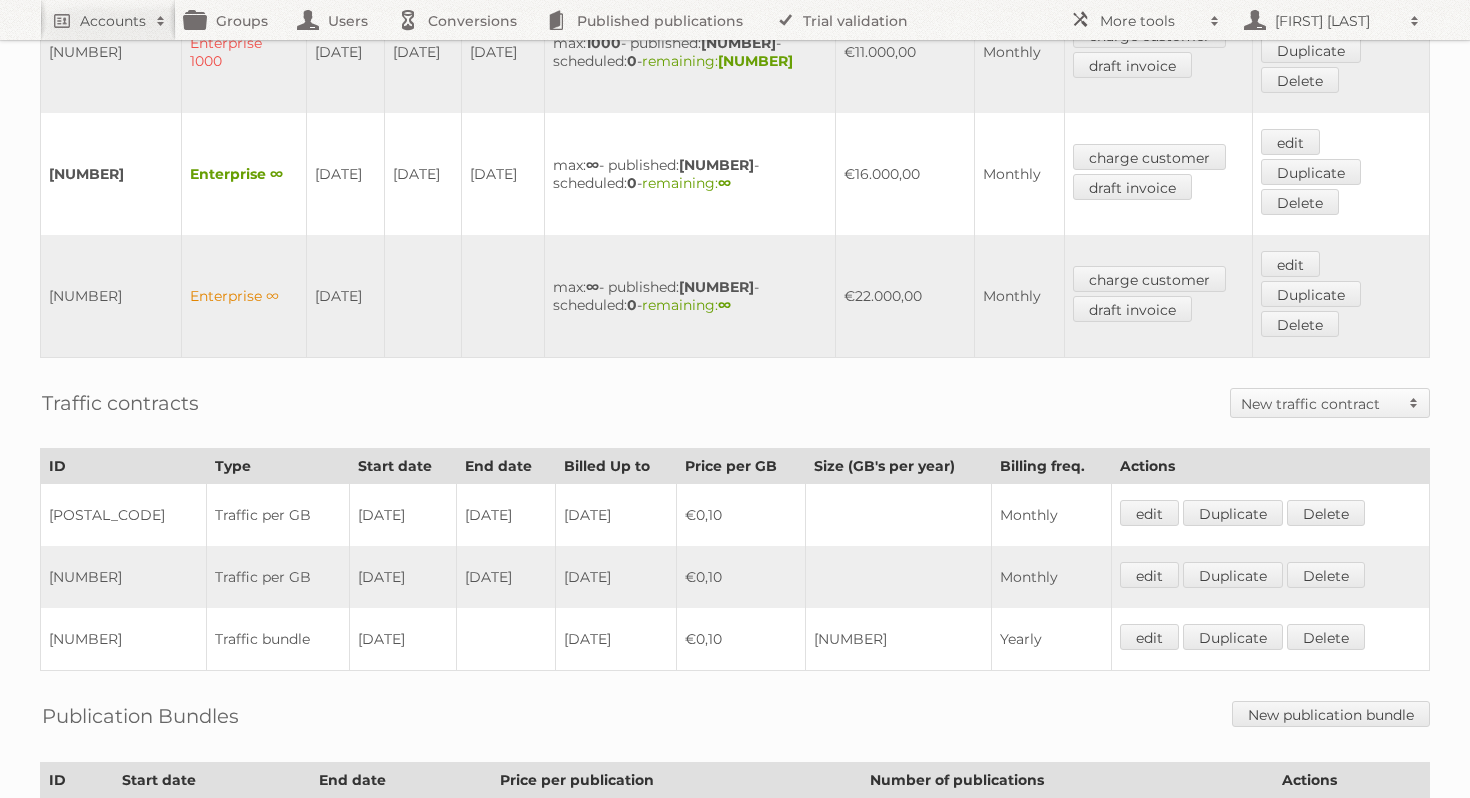 click on "View Invoices in Moneybird" at bounding box center [135, 871] 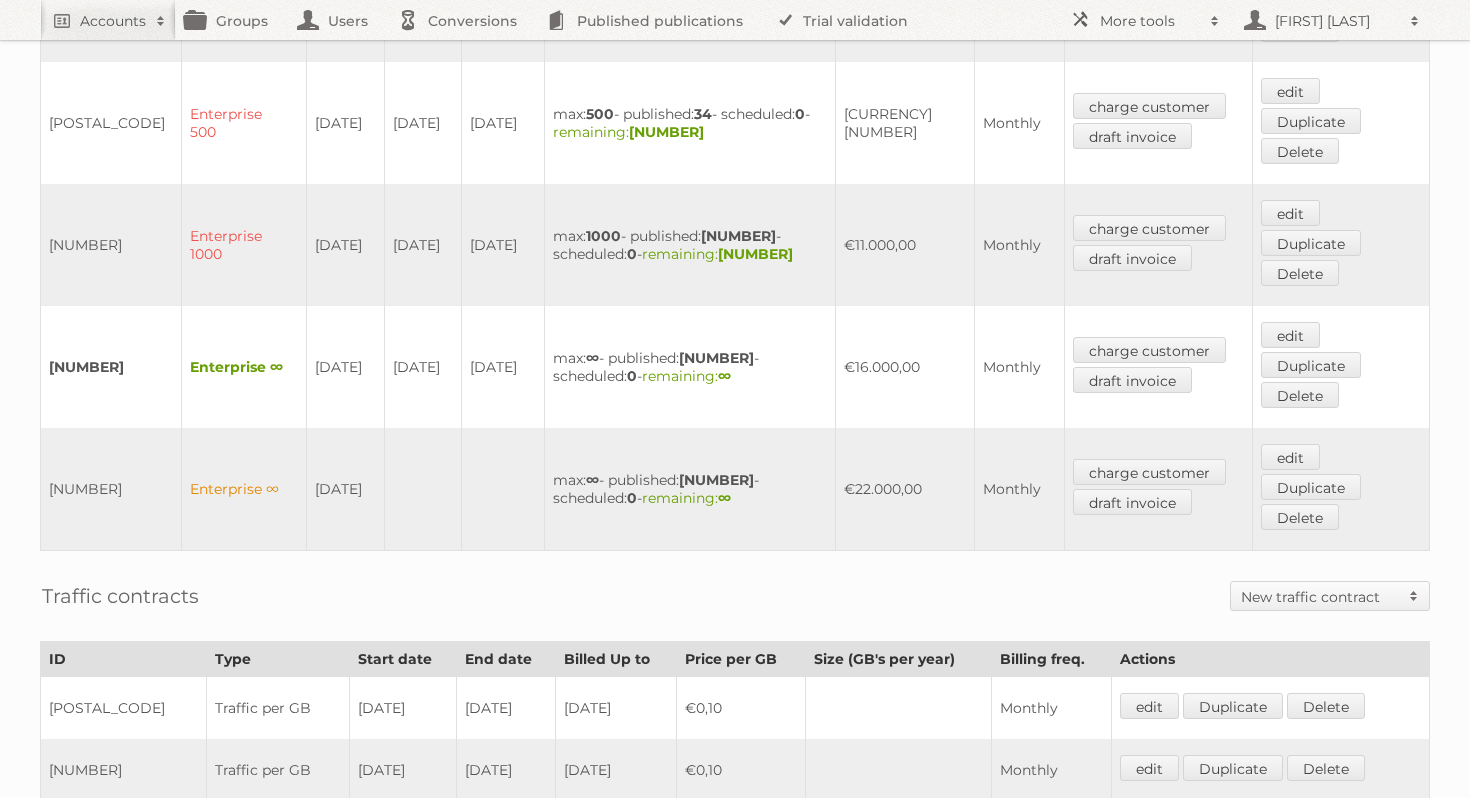 scroll, scrollTop: 904, scrollLeft: 0, axis: vertical 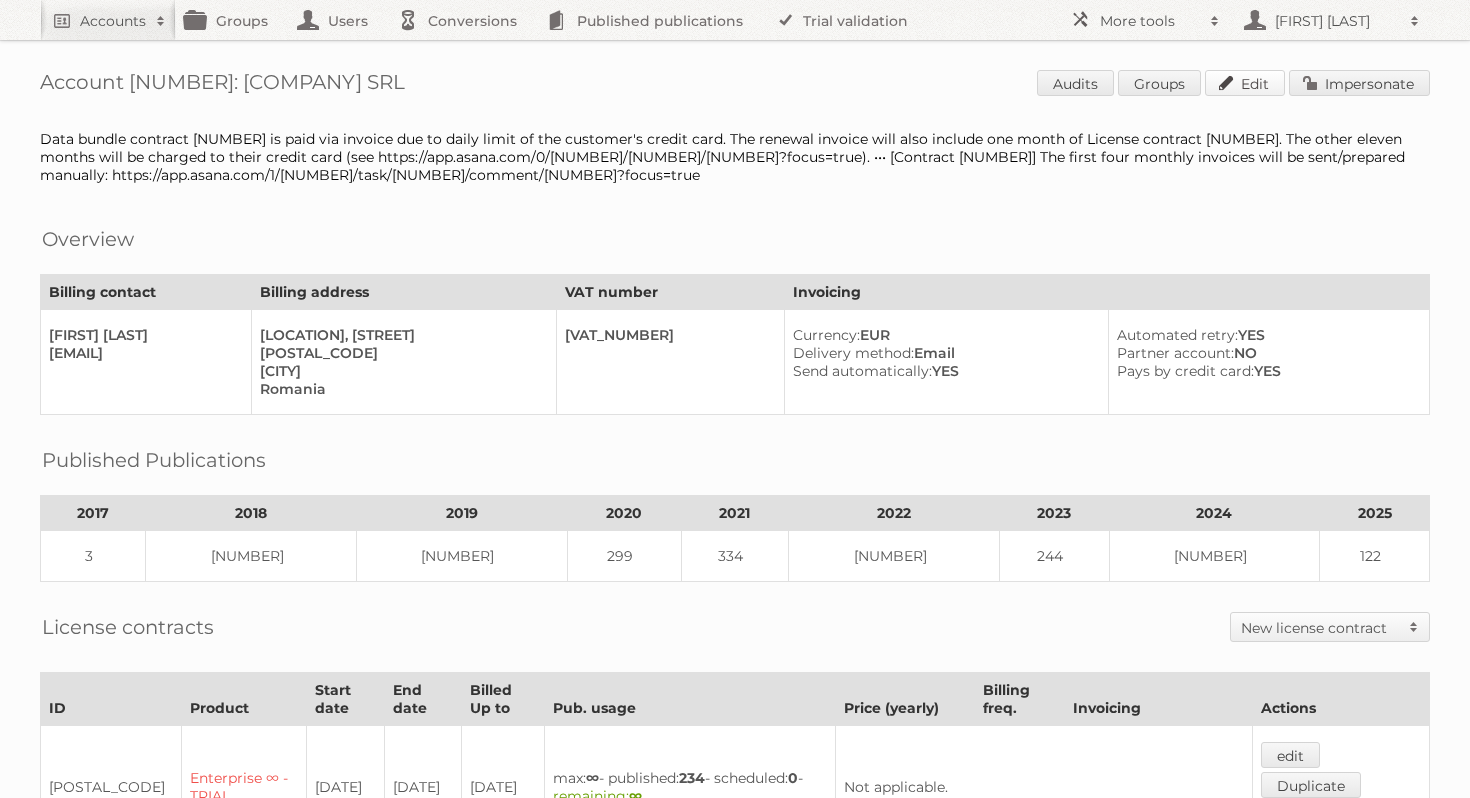 click on "Edit" at bounding box center [1245, 83] 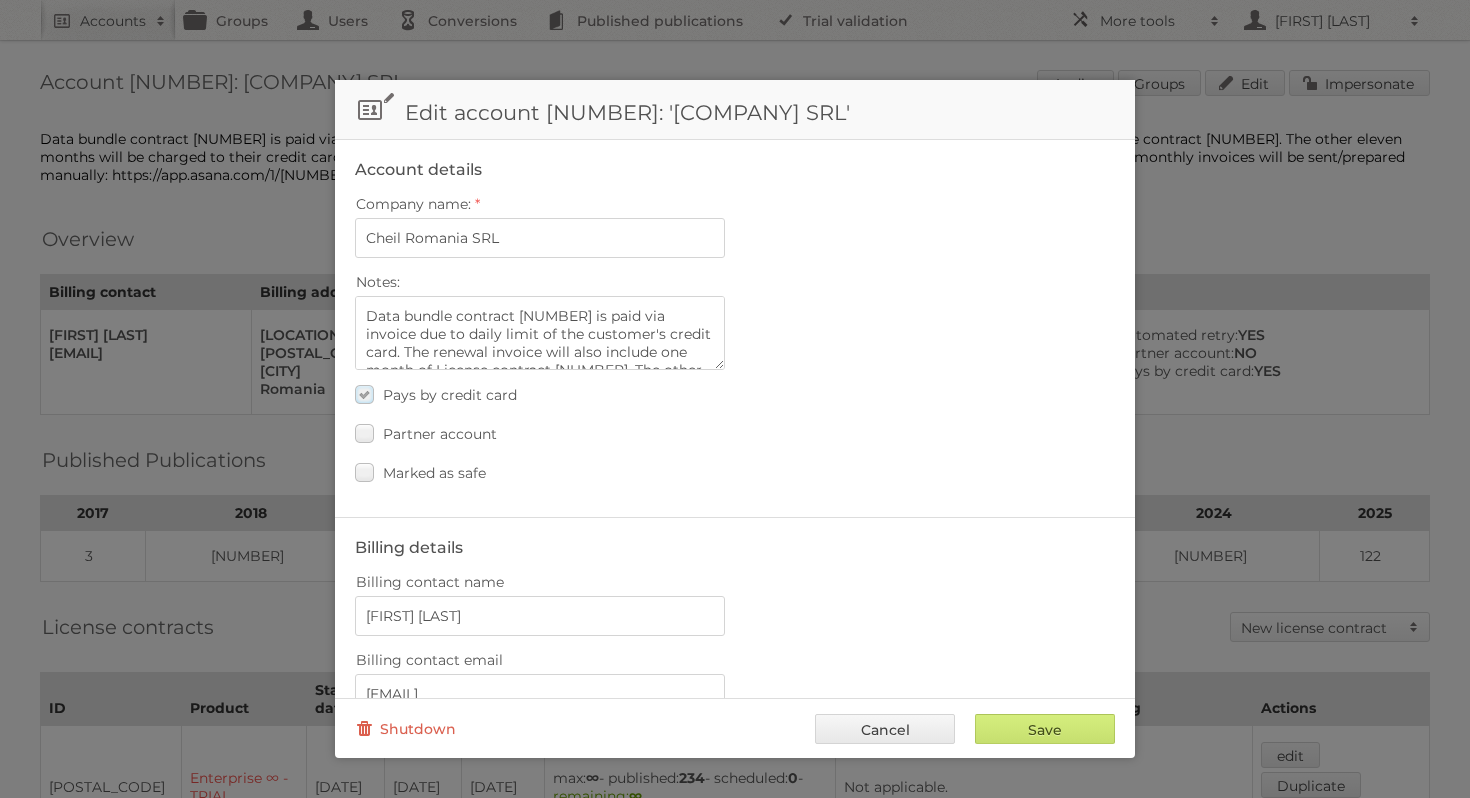 click on "Pays by credit card" at bounding box center (436, 394) 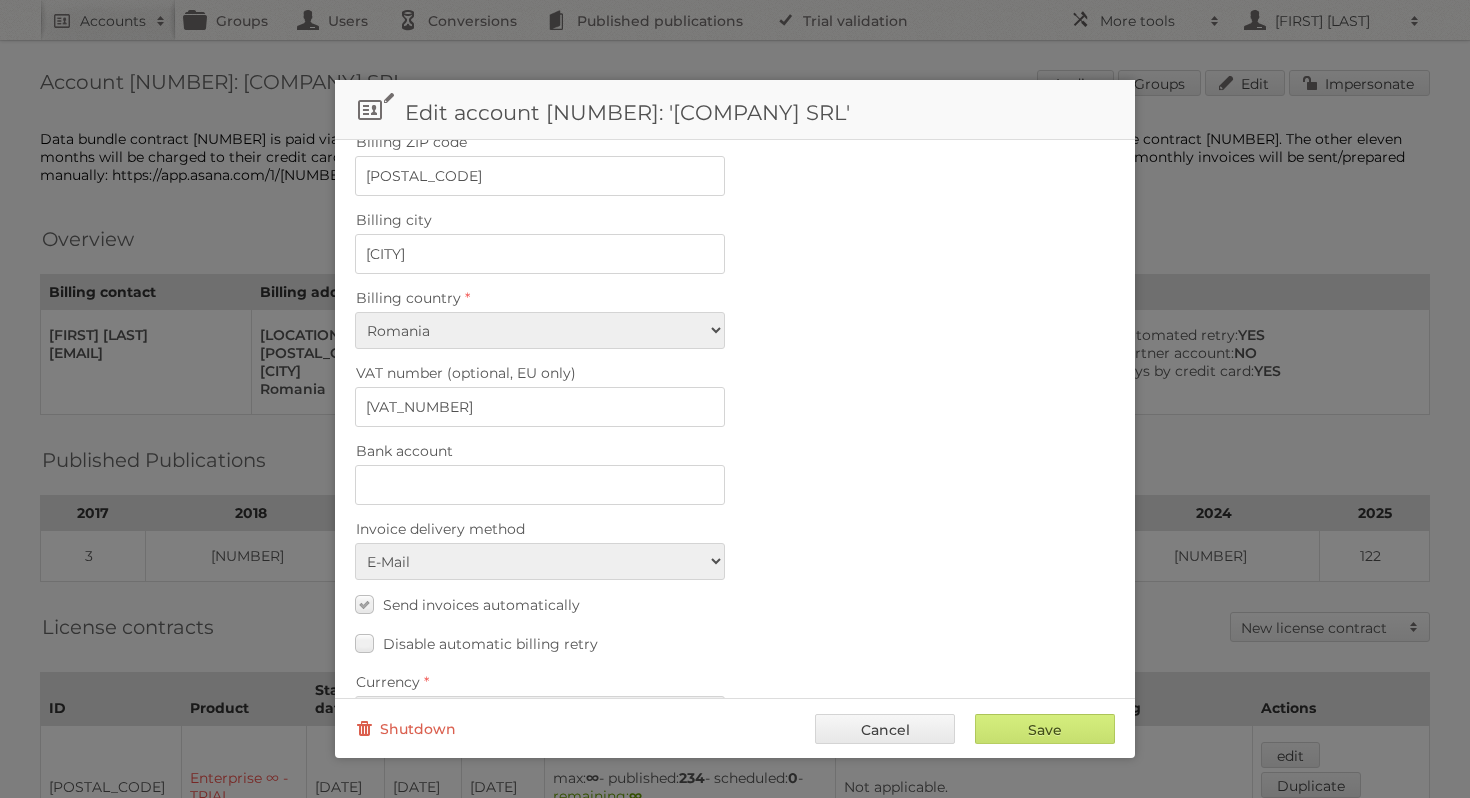 scroll, scrollTop: 795, scrollLeft: 0, axis: vertical 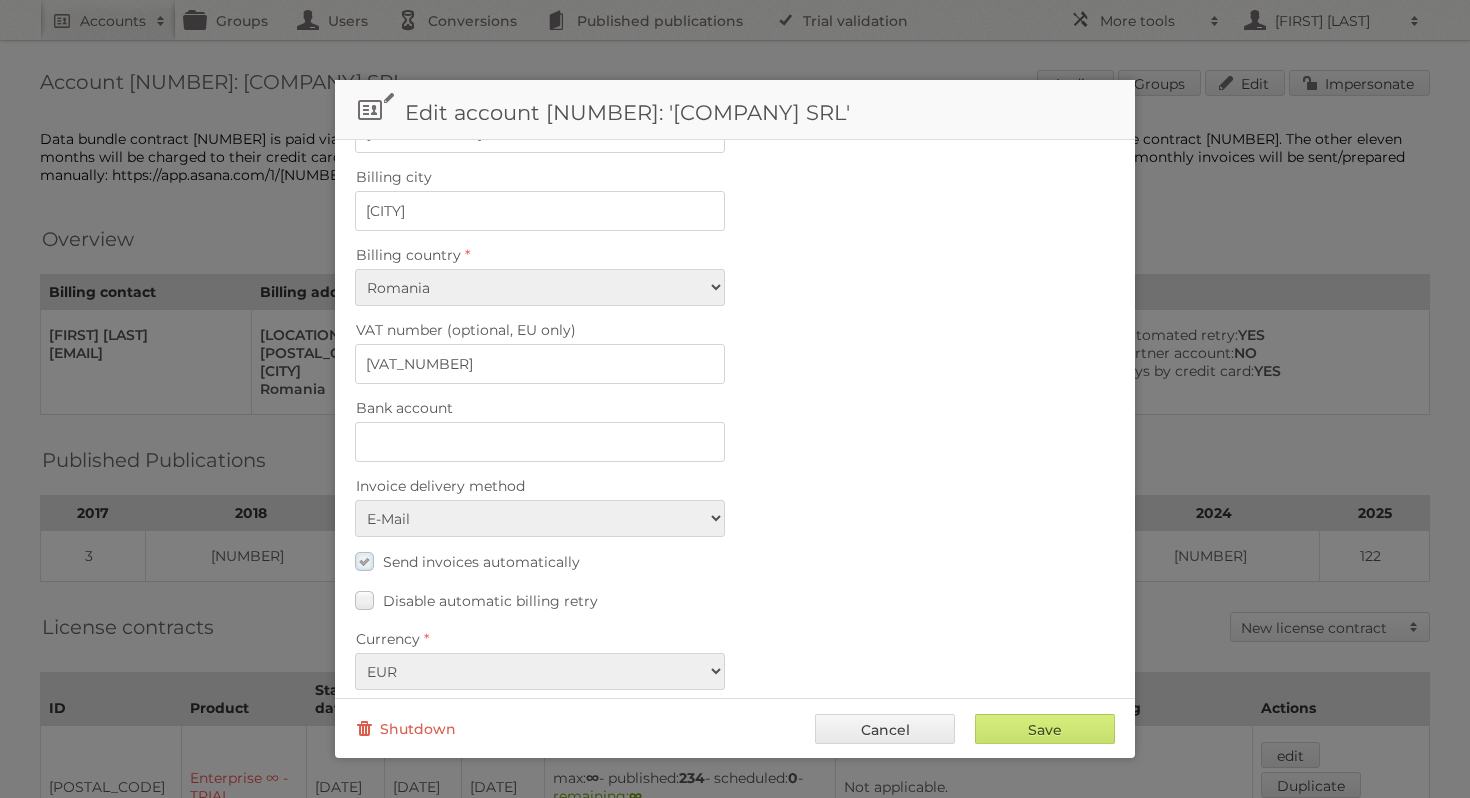 click on "Send invoices automatically" at bounding box center (467, 561) 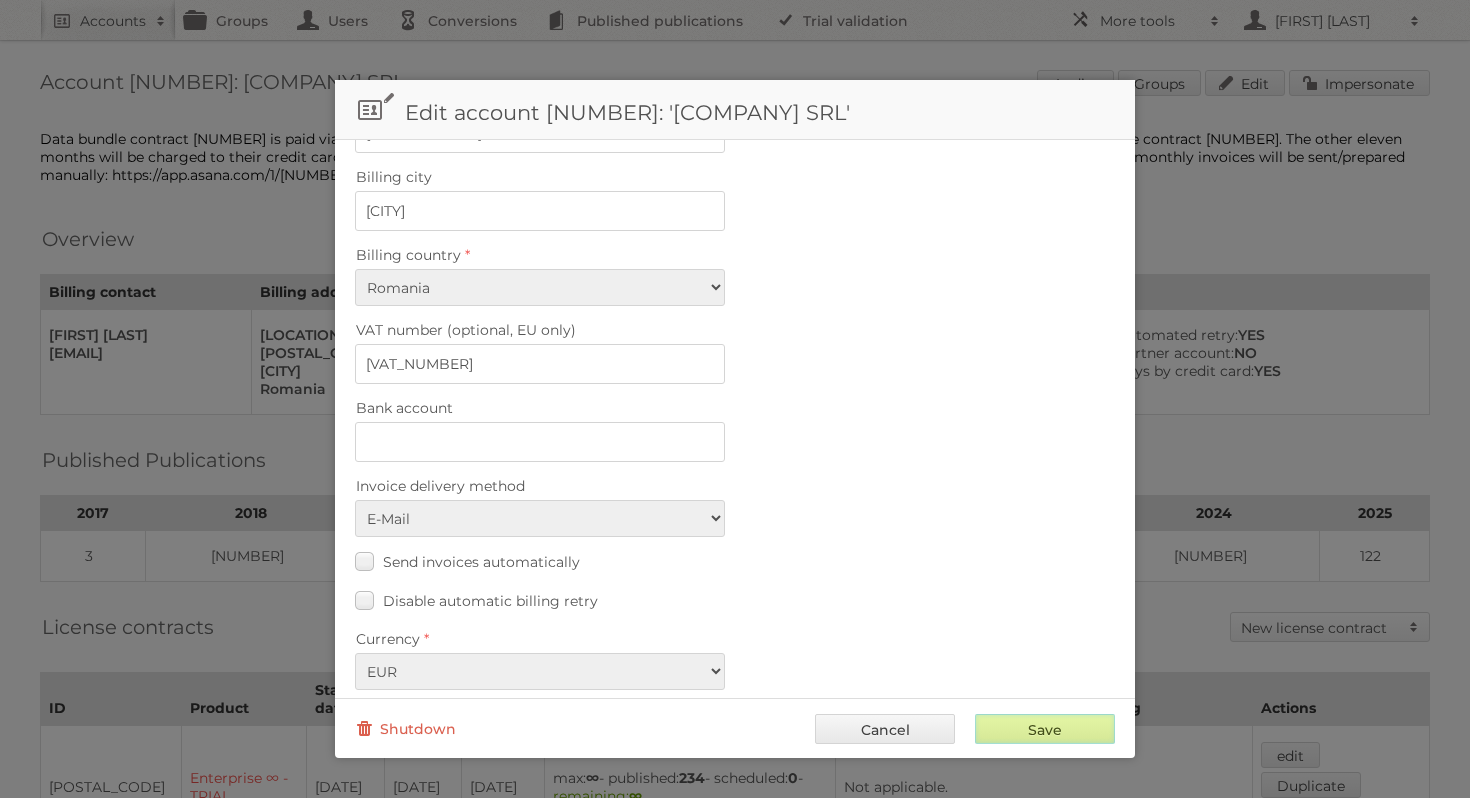 click on "Save" at bounding box center (1045, 729) 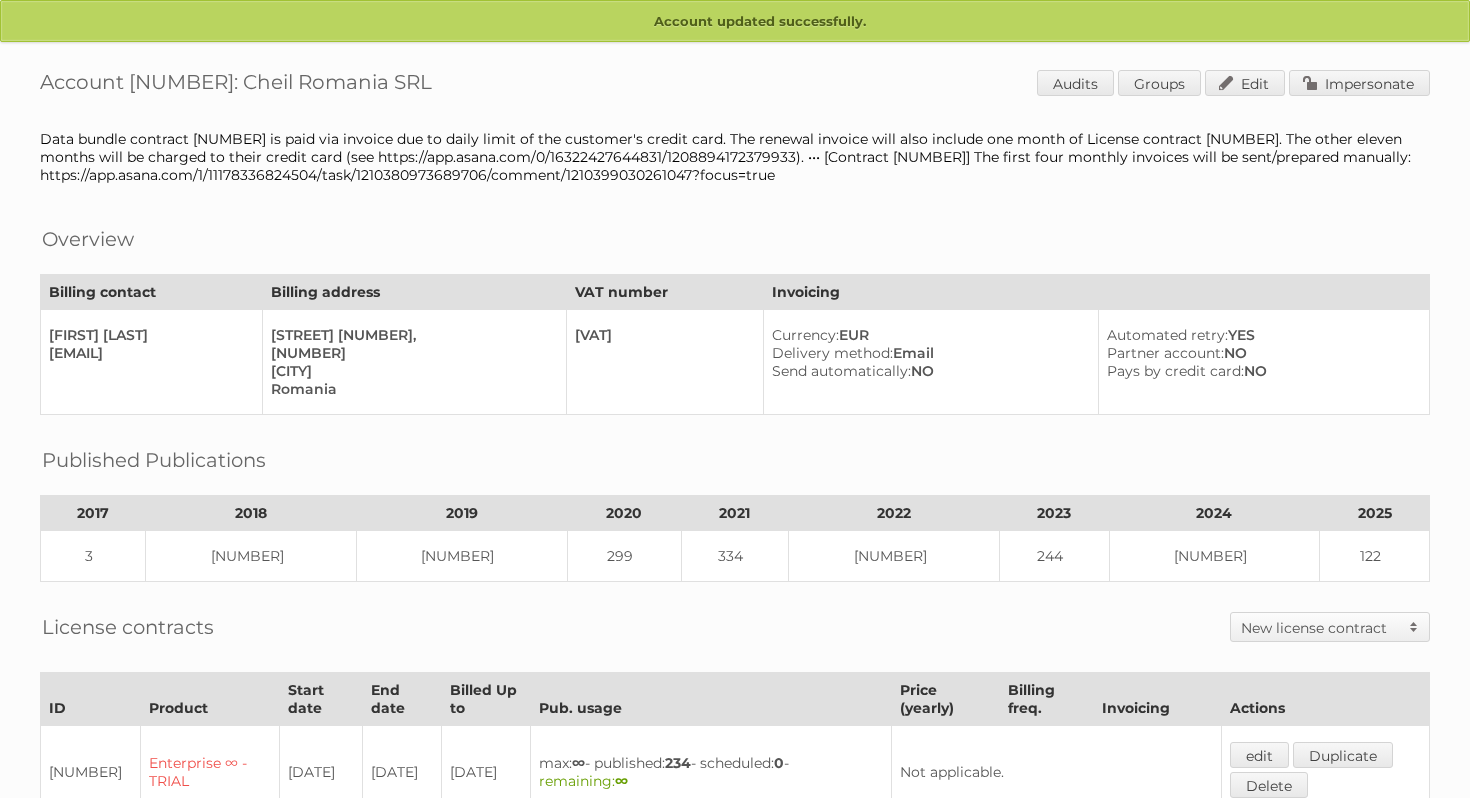 scroll, scrollTop: 0, scrollLeft: 0, axis: both 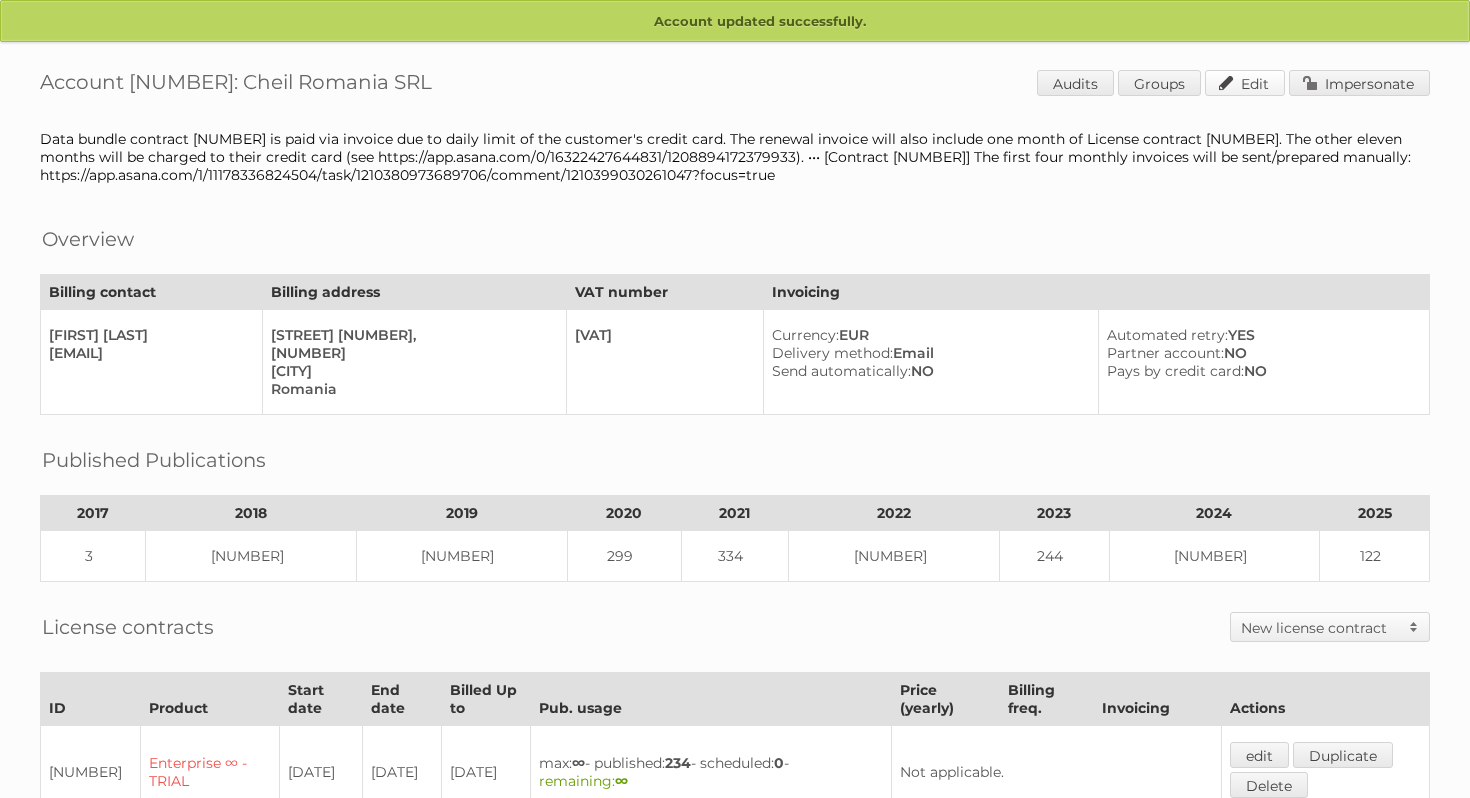 click on "Edit" at bounding box center [1245, 83] 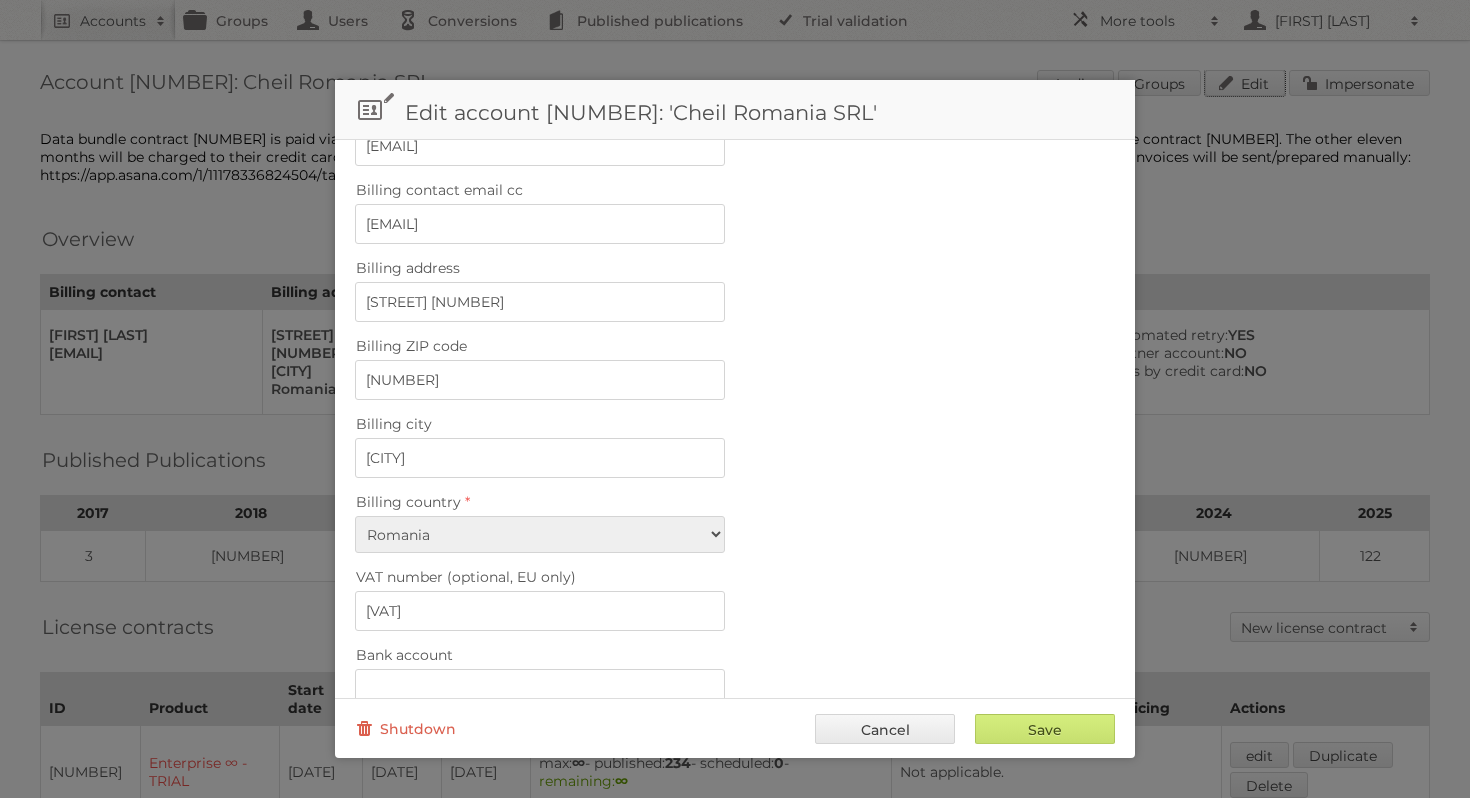 scroll, scrollTop: 795, scrollLeft: 0, axis: vertical 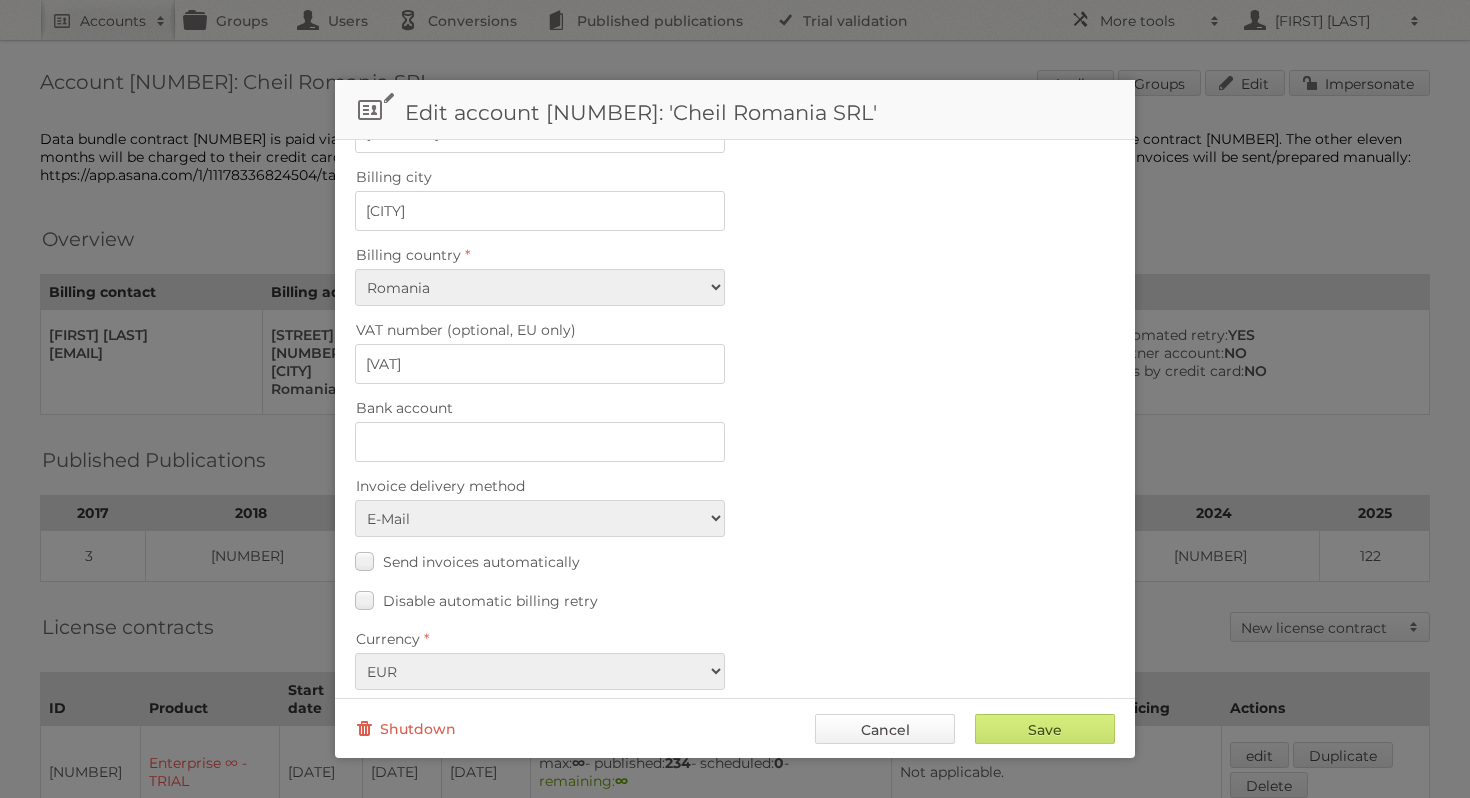 click on "Cancel" at bounding box center (885, 729) 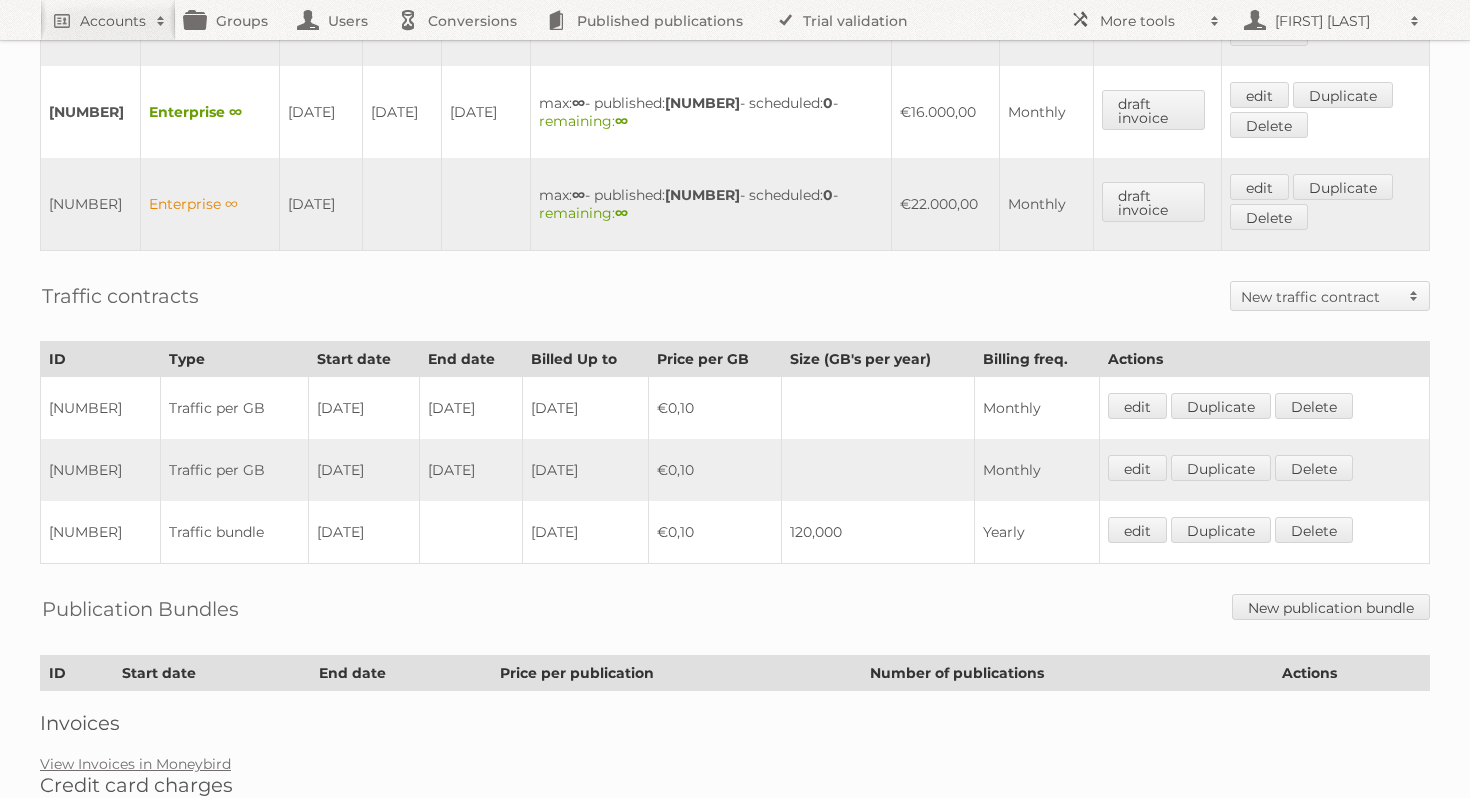 scroll, scrollTop: 1030, scrollLeft: 0, axis: vertical 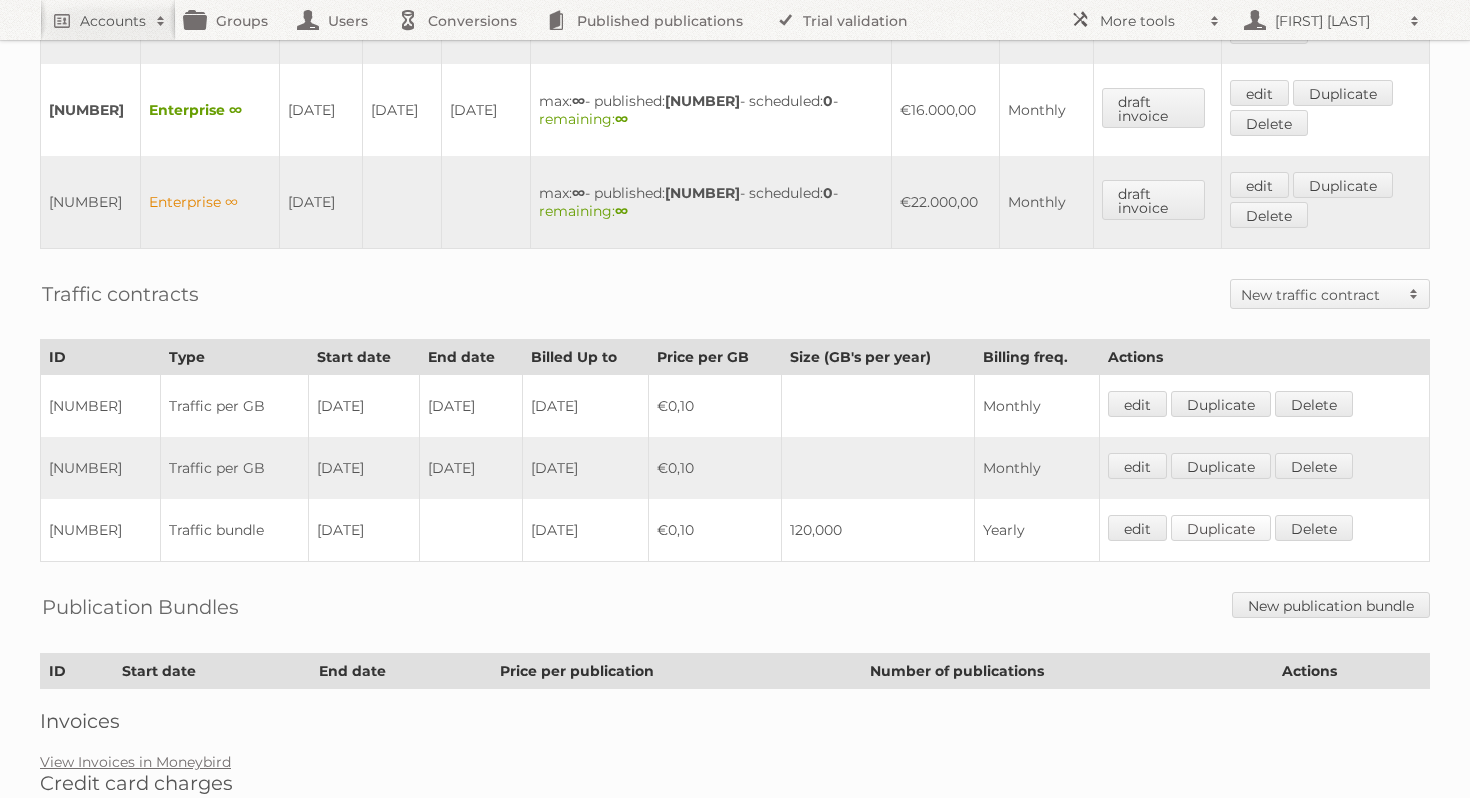 click on "Duplicate" at bounding box center [1221, 528] 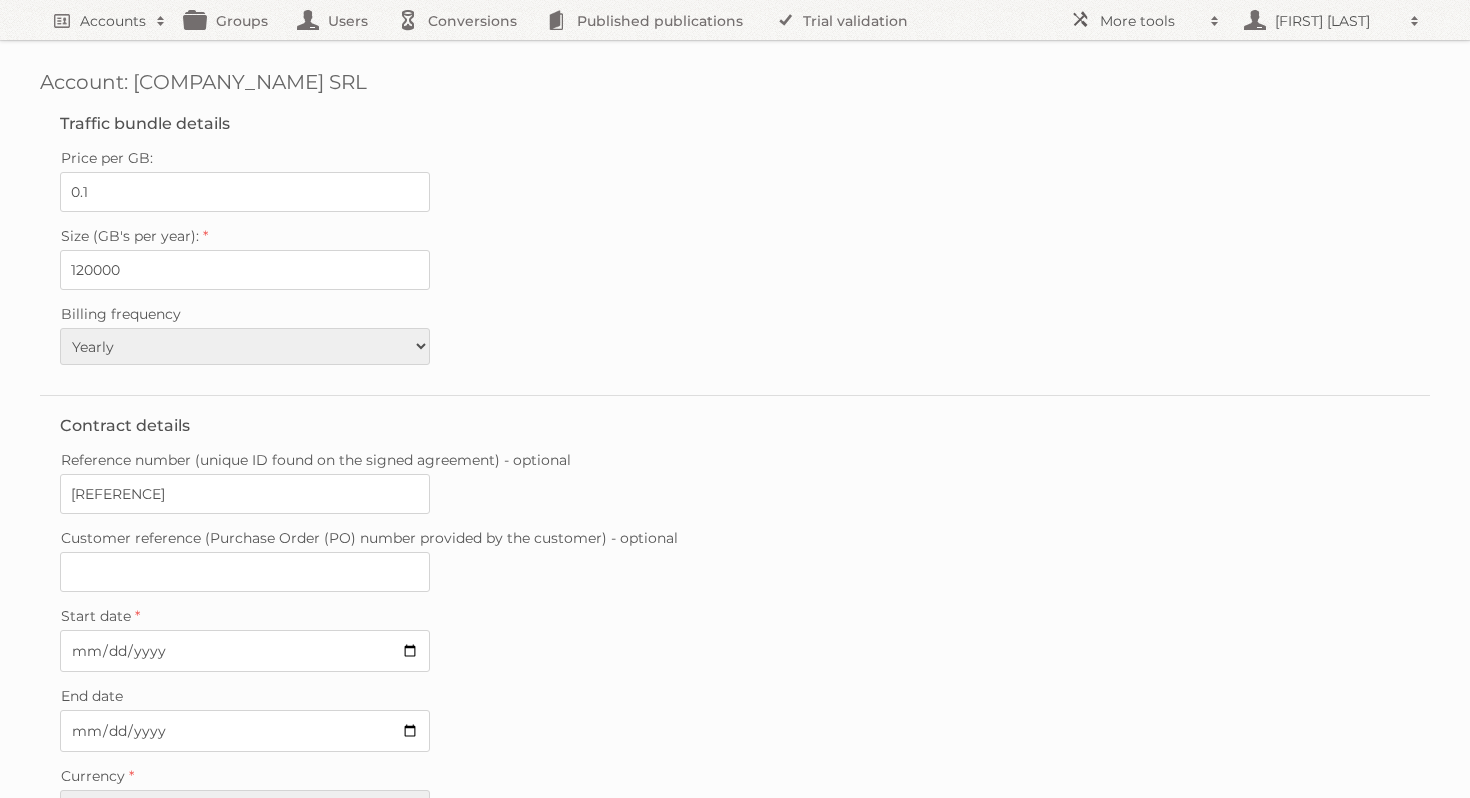 scroll, scrollTop: 0, scrollLeft: 0, axis: both 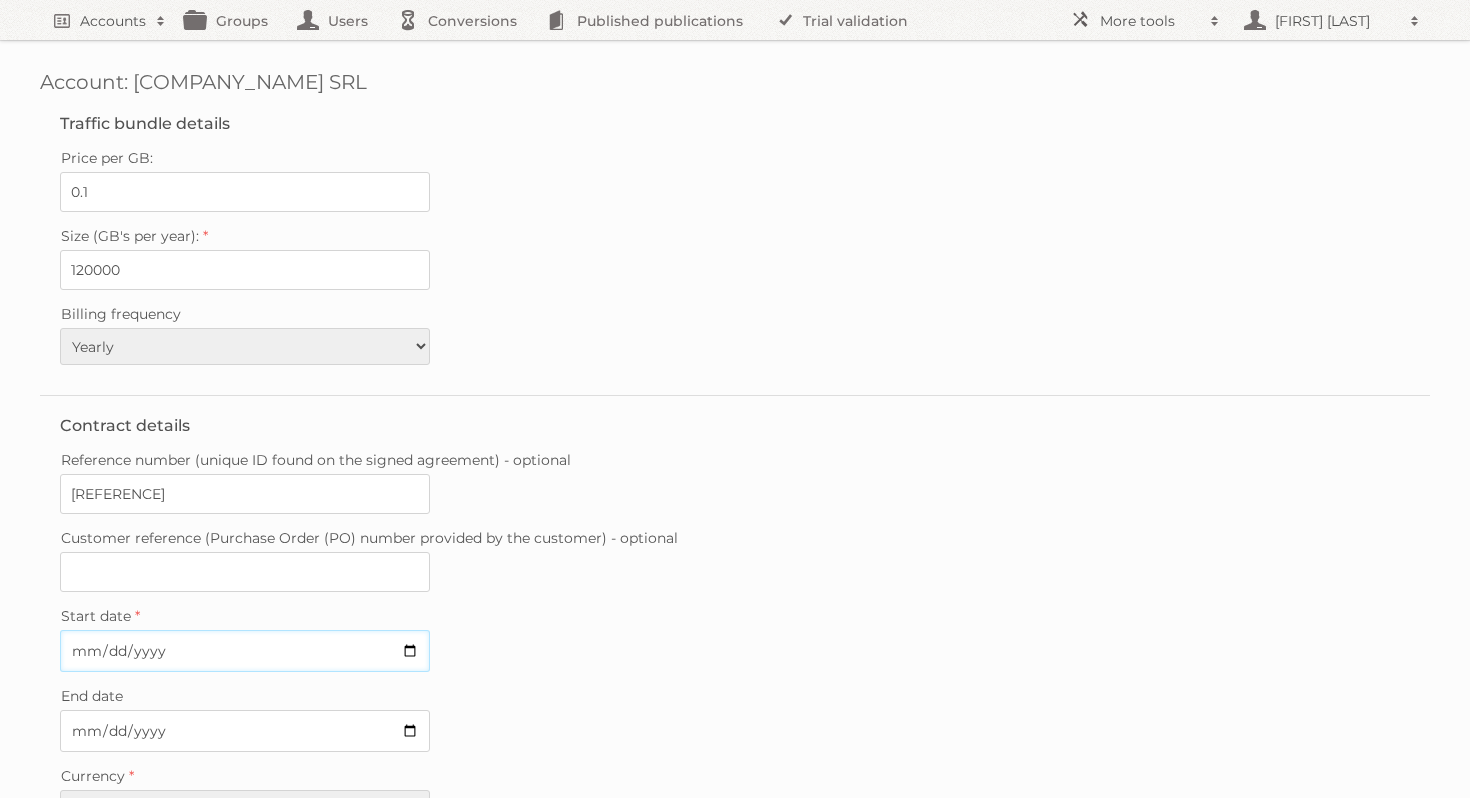 click on "Start date" at bounding box center (245, 651) 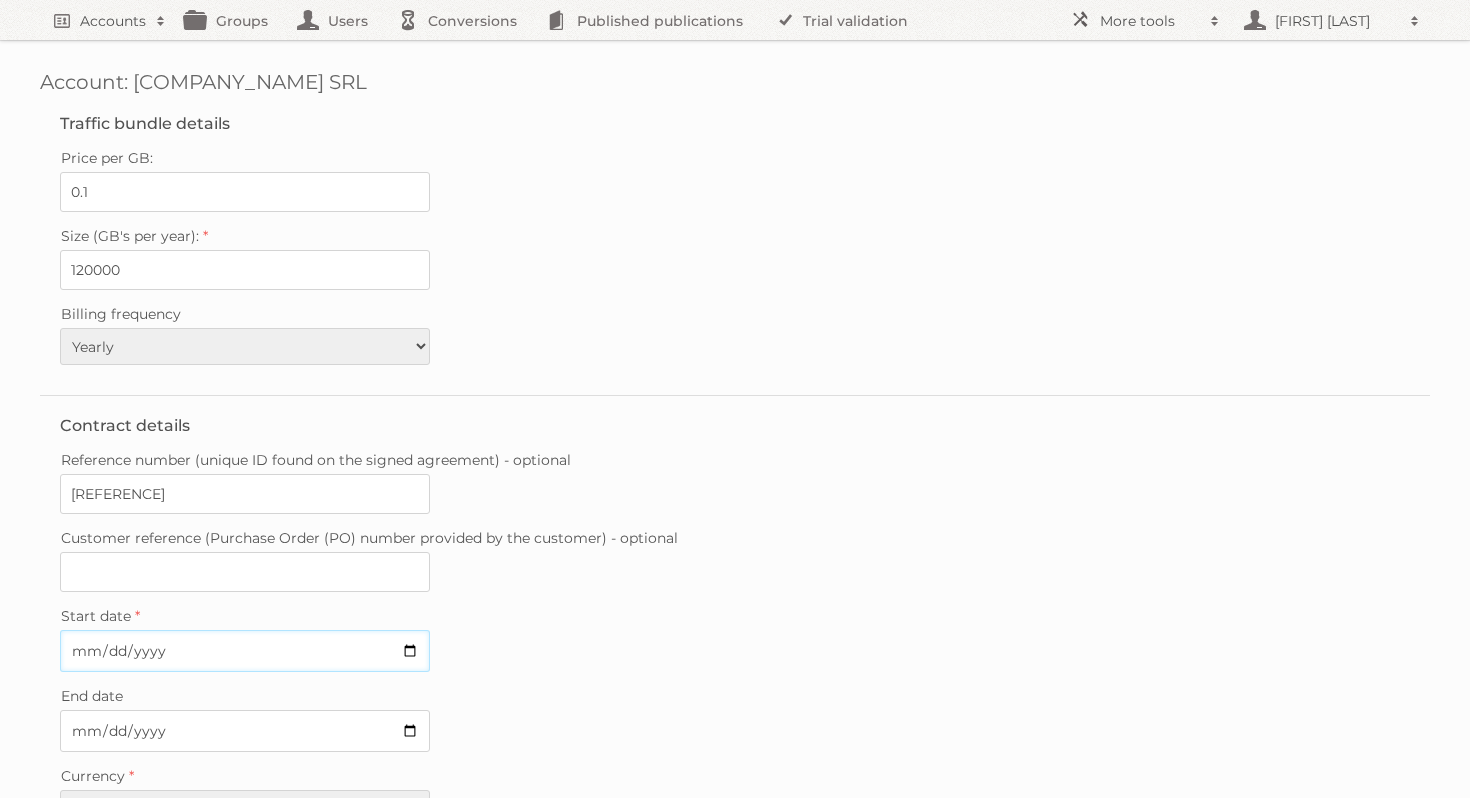 type on "[DATE]" 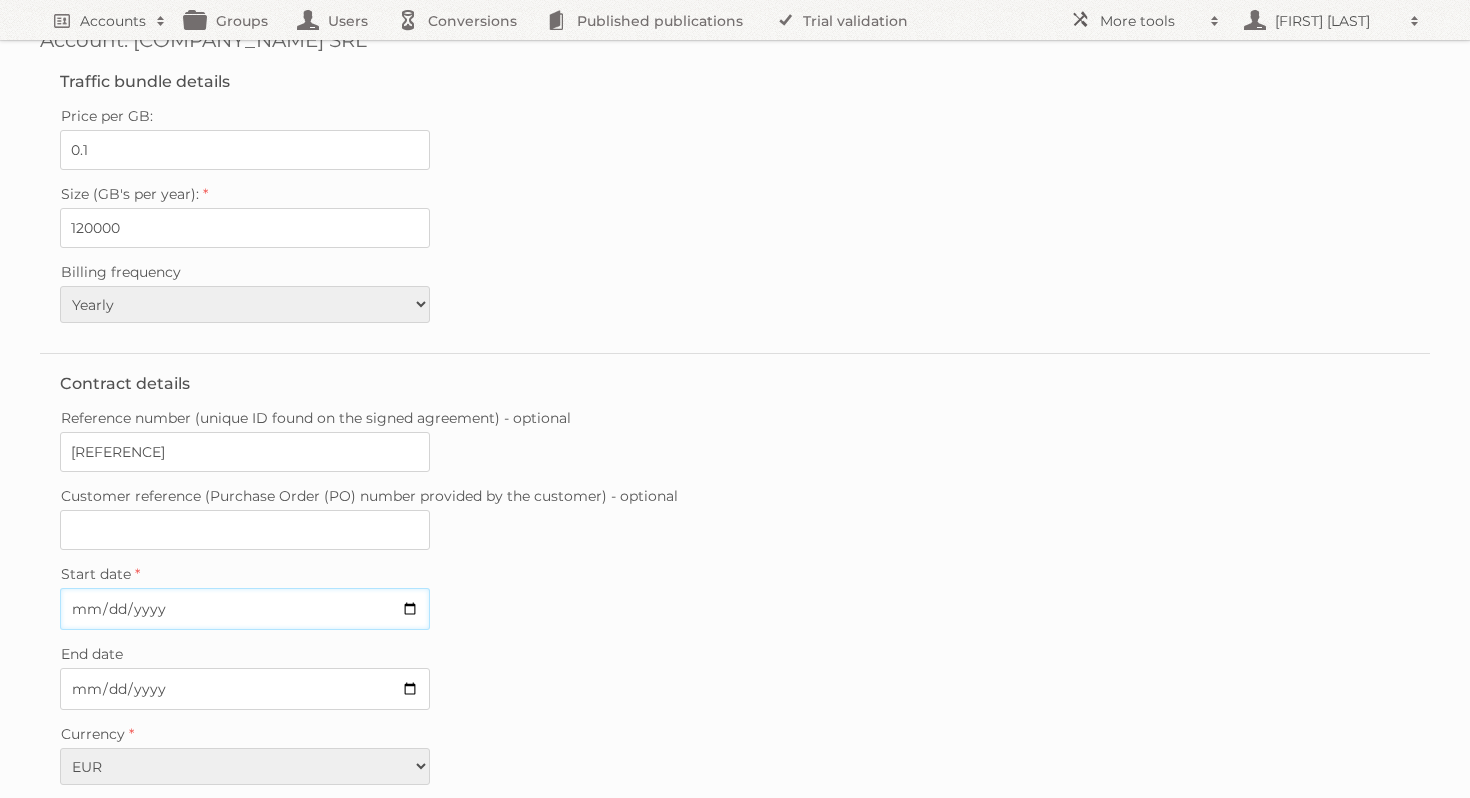 scroll, scrollTop: 49, scrollLeft: 0, axis: vertical 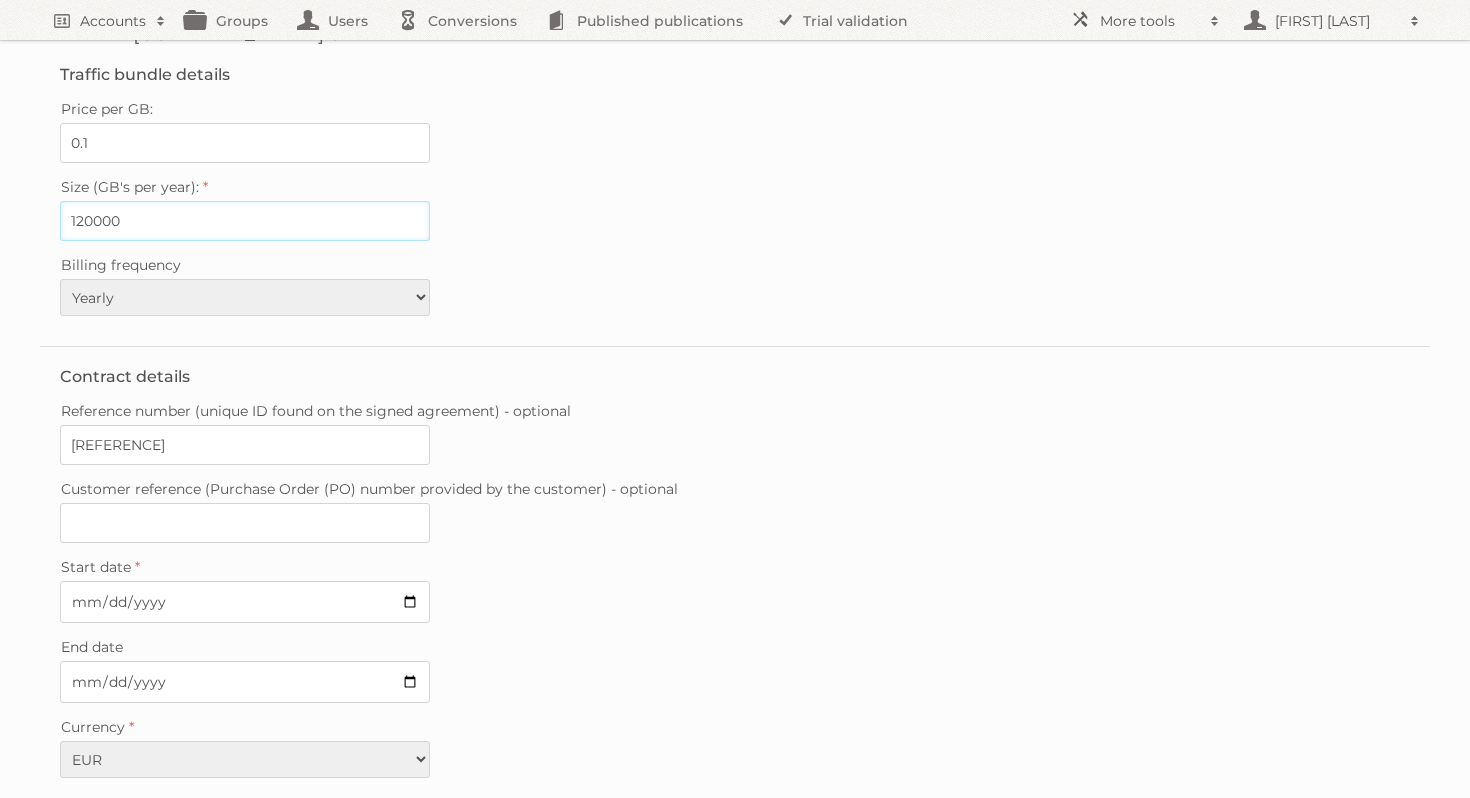 drag, startPoint x: 199, startPoint y: 224, endPoint x: 10, endPoint y: 217, distance: 189.12958 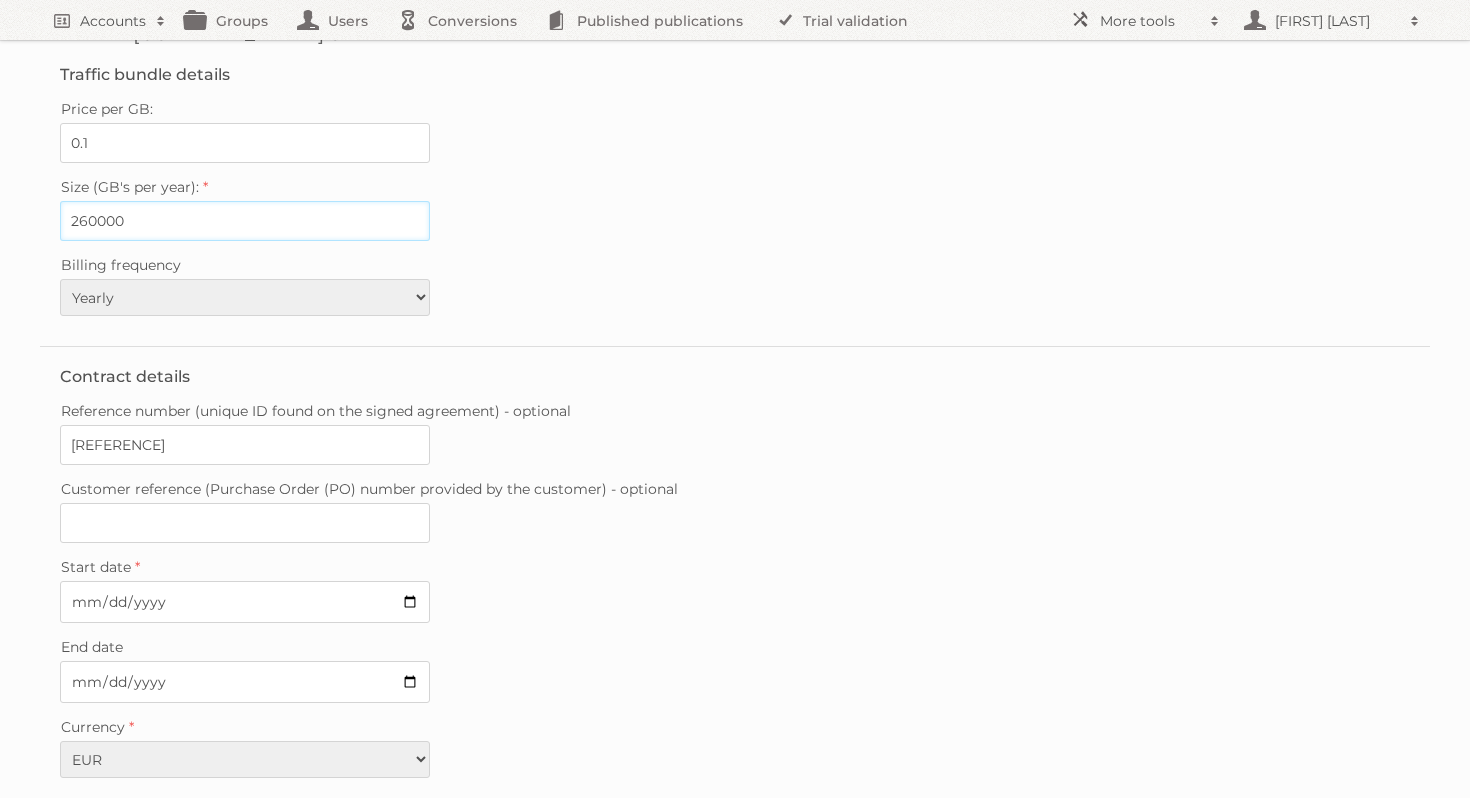 type on "260000" 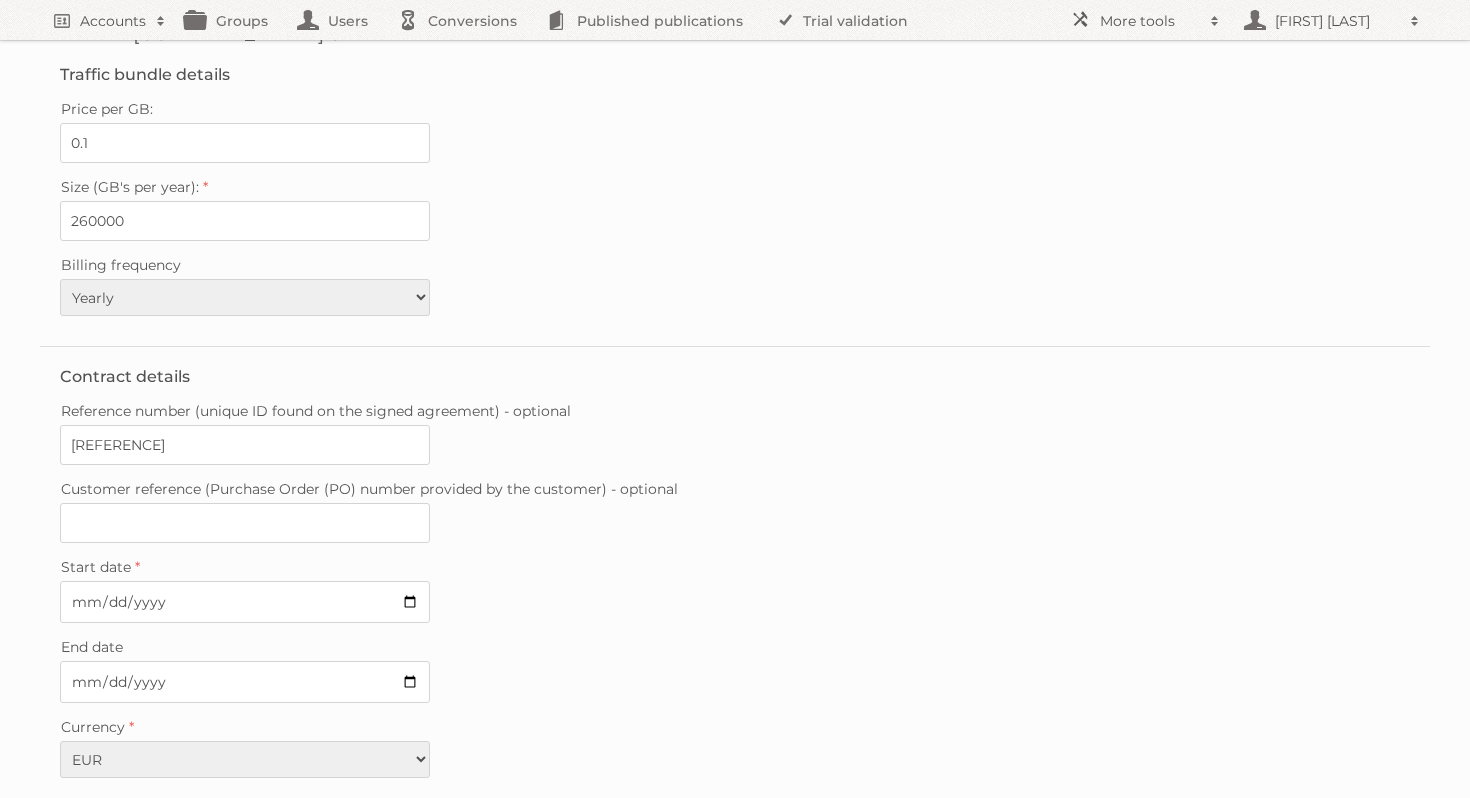 click on "Billing frequency Monthly
Quarterly
Yearly
Every 2 years" at bounding box center (735, 283) 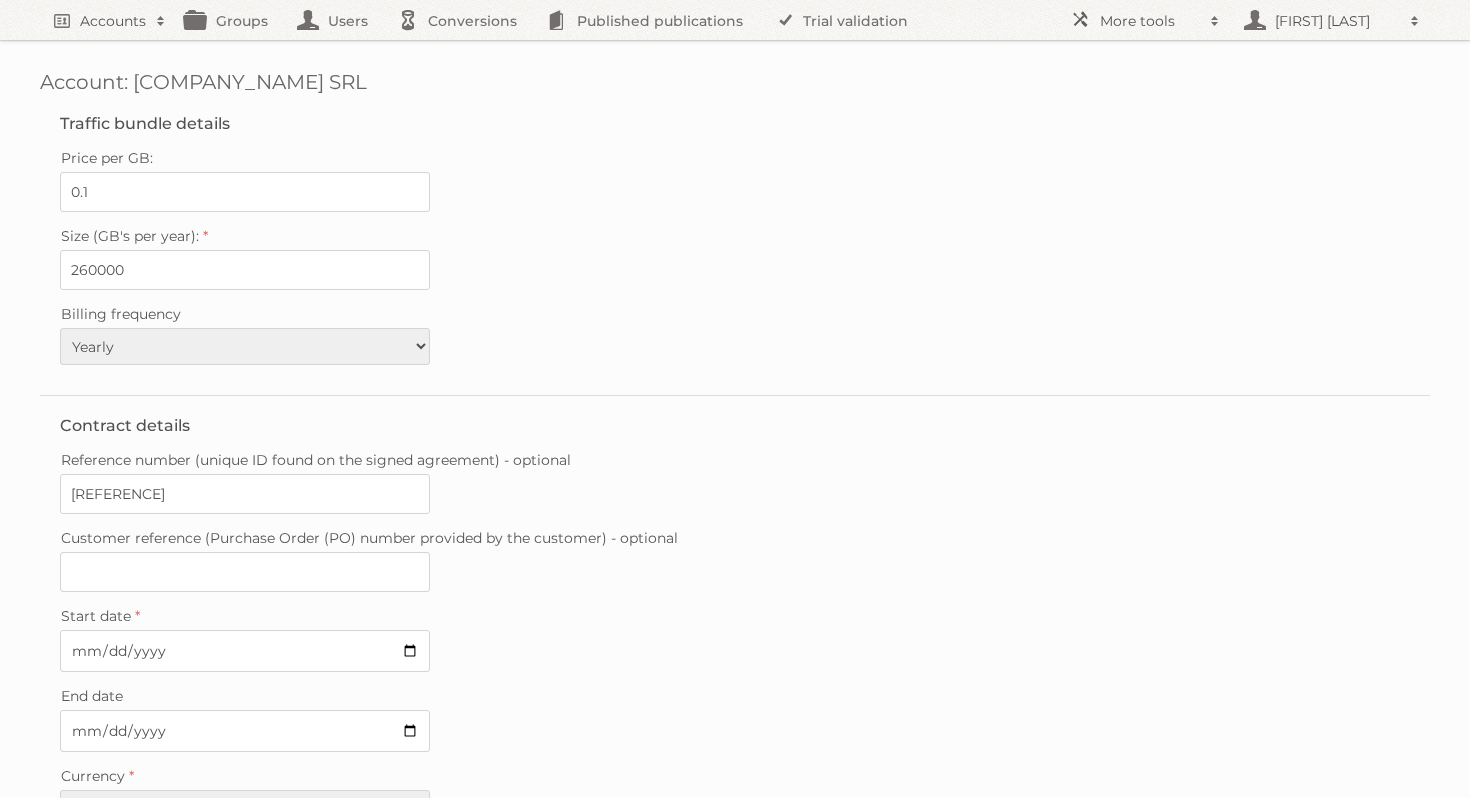 scroll, scrollTop: 165, scrollLeft: 0, axis: vertical 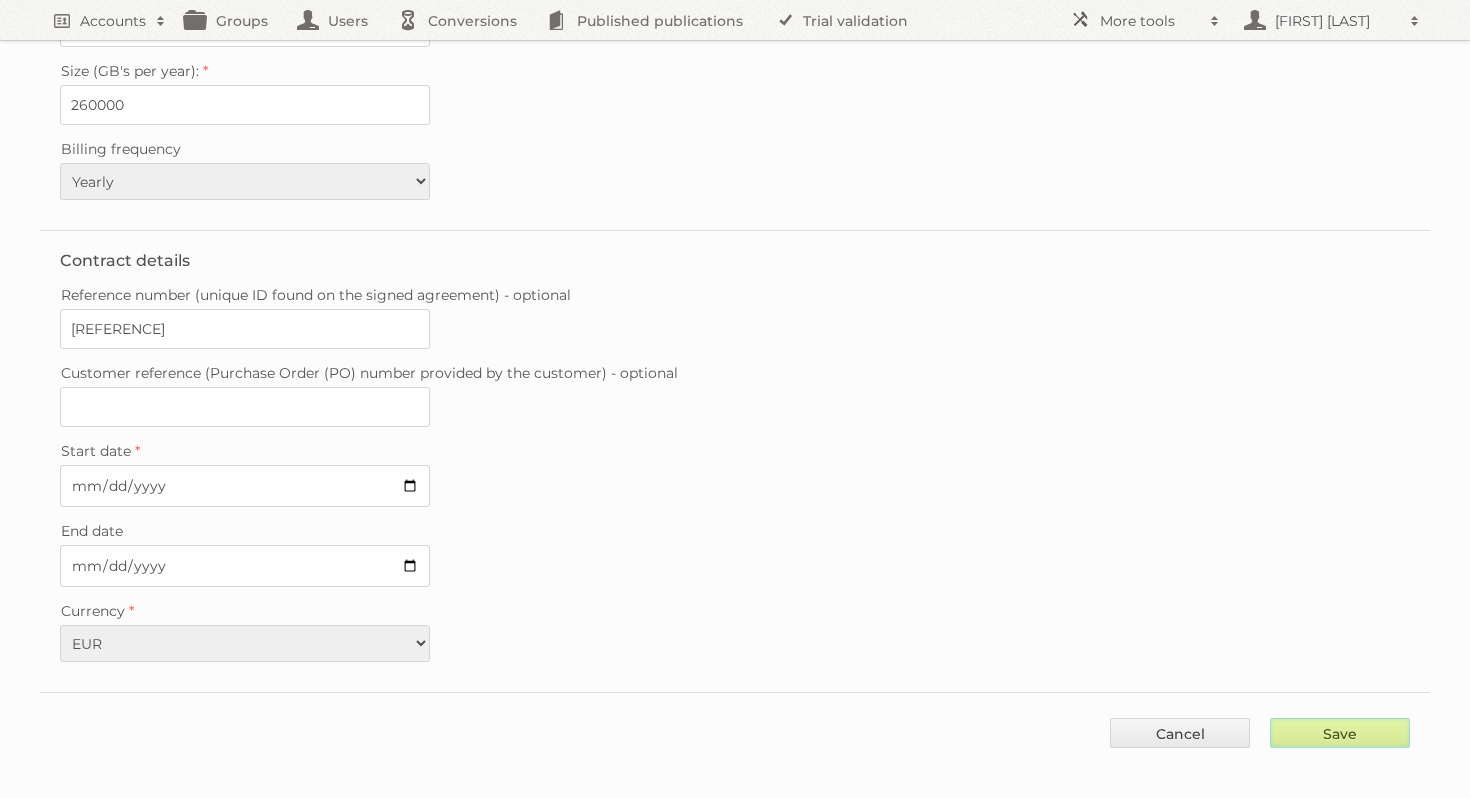 click on "Save" at bounding box center (1340, 733) 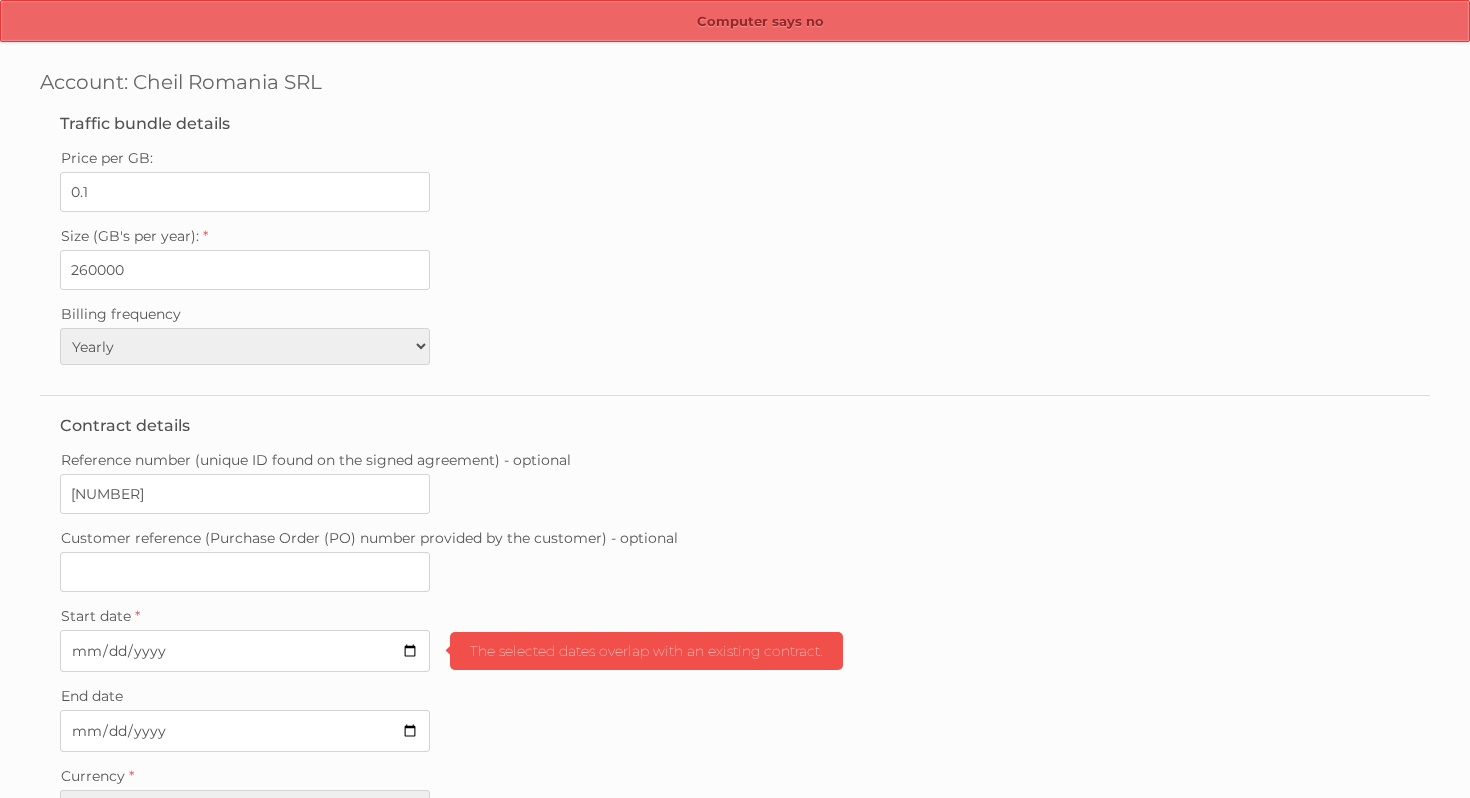 scroll, scrollTop: 165, scrollLeft: 0, axis: vertical 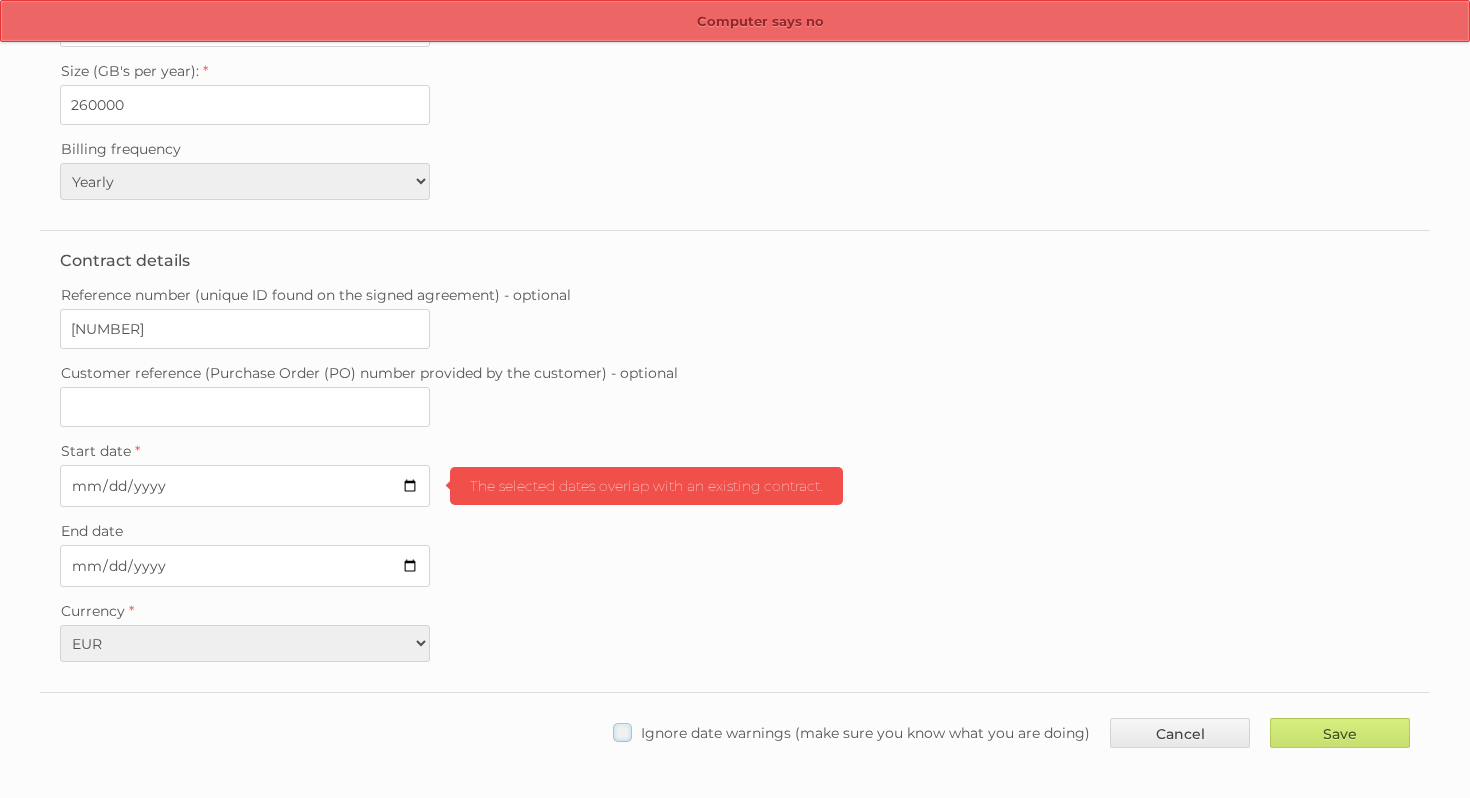 click on "Ignore date warnings (make sure you know what you are doing)" at bounding box center [851, 732] 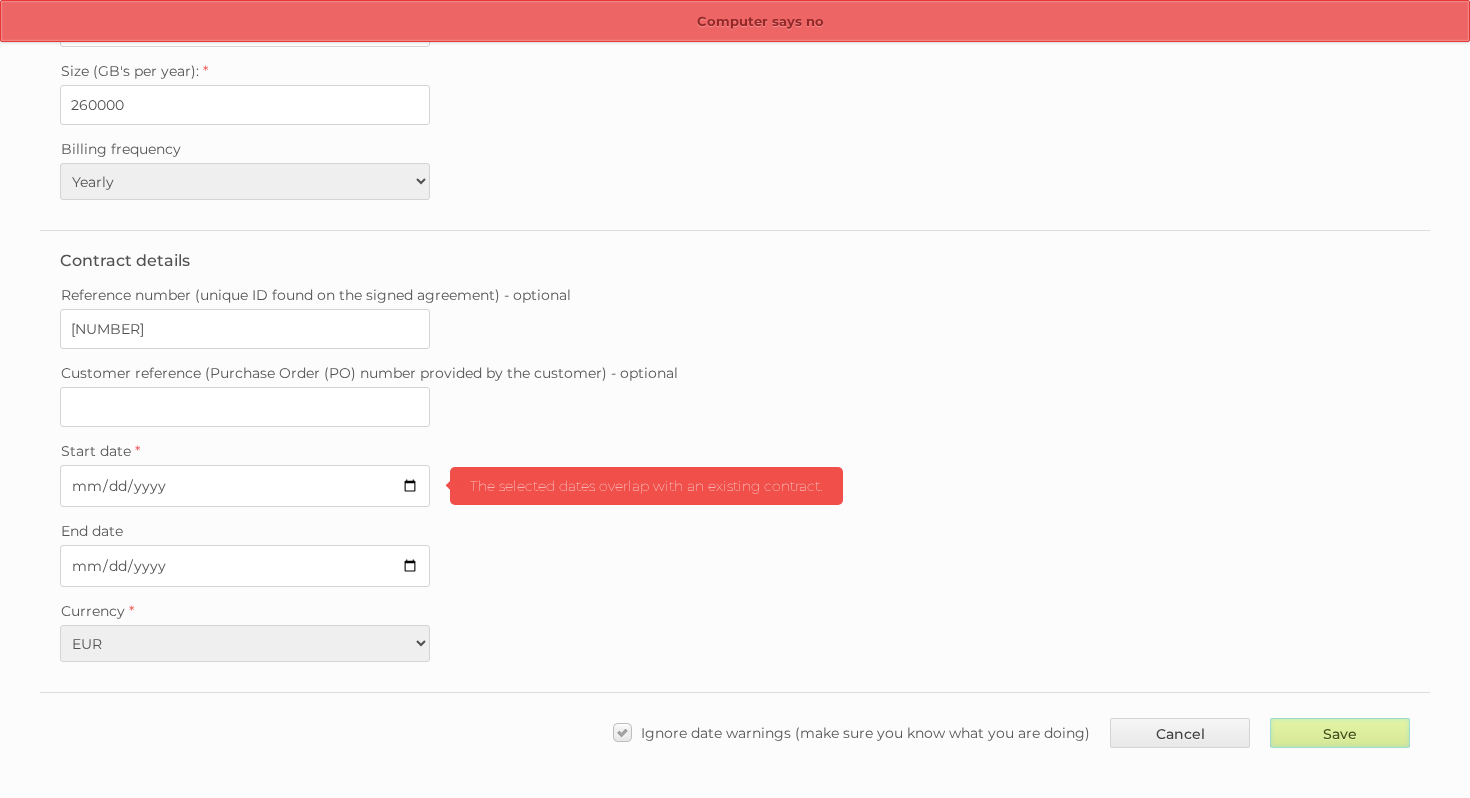 click on "Save" at bounding box center [1340, 733] 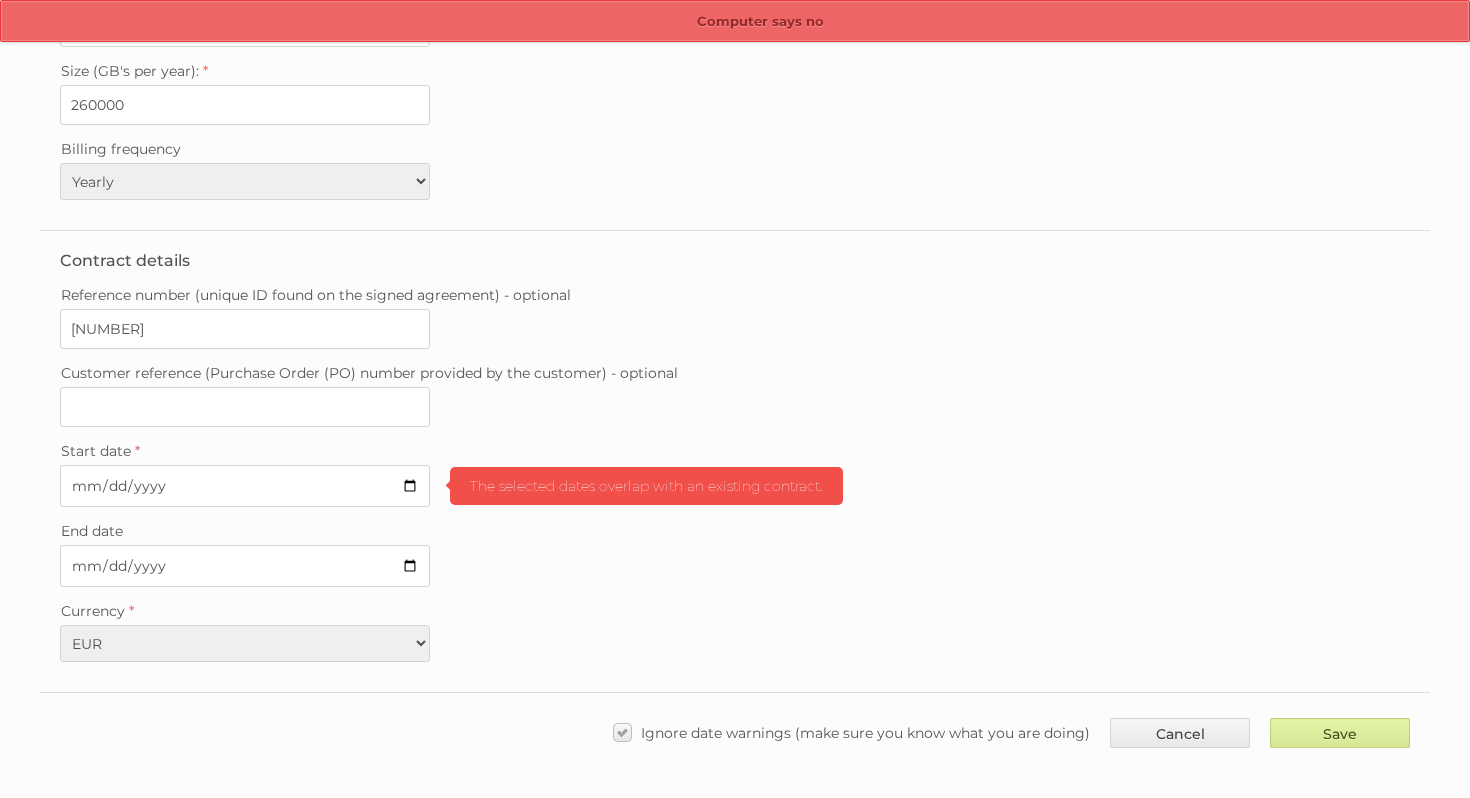 type on "..." 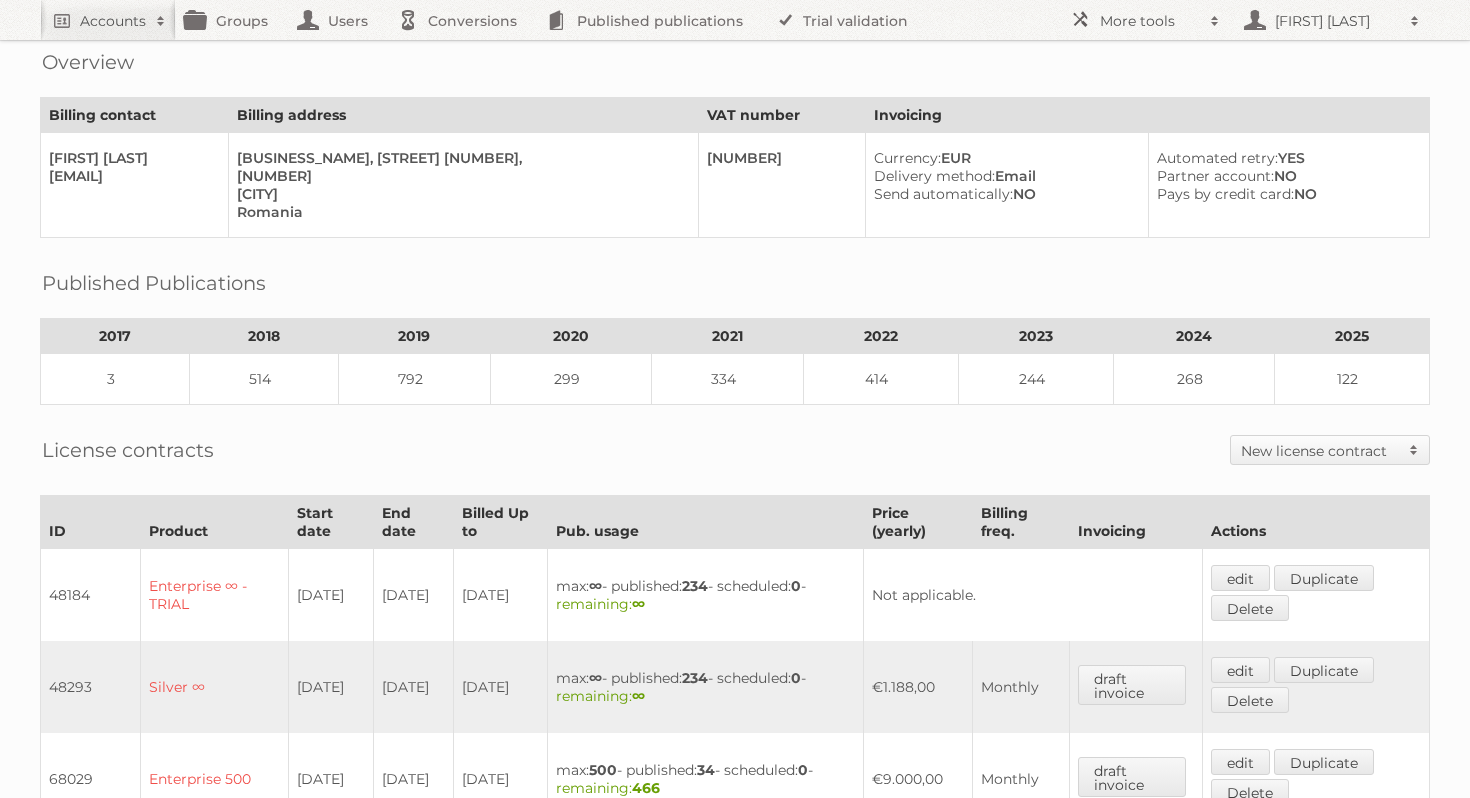 scroll, scrollTop: 33, scrollLeft: 0, axis: vertical 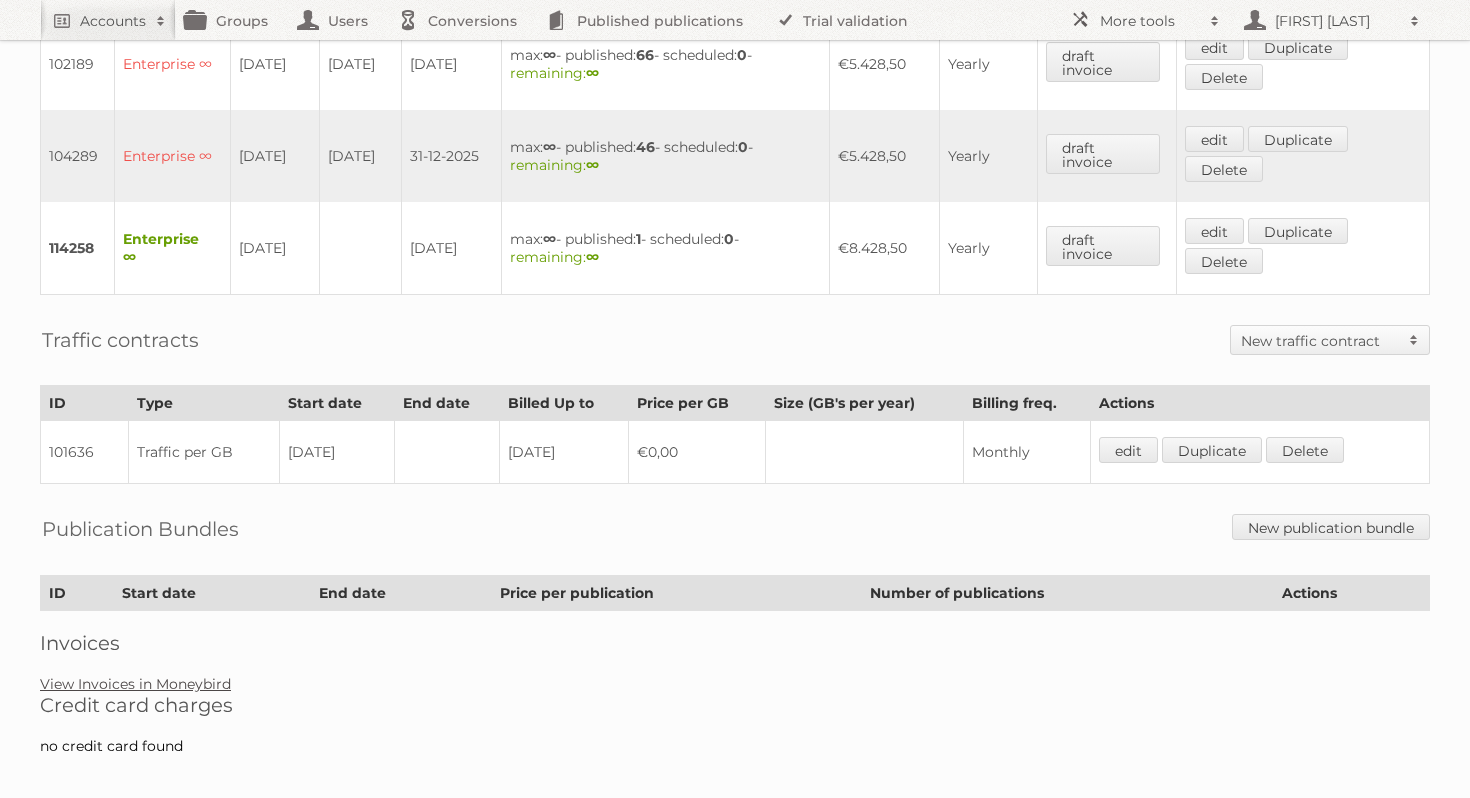 click on "View Invoices in Moneybird" at bounding box center (135, 684) 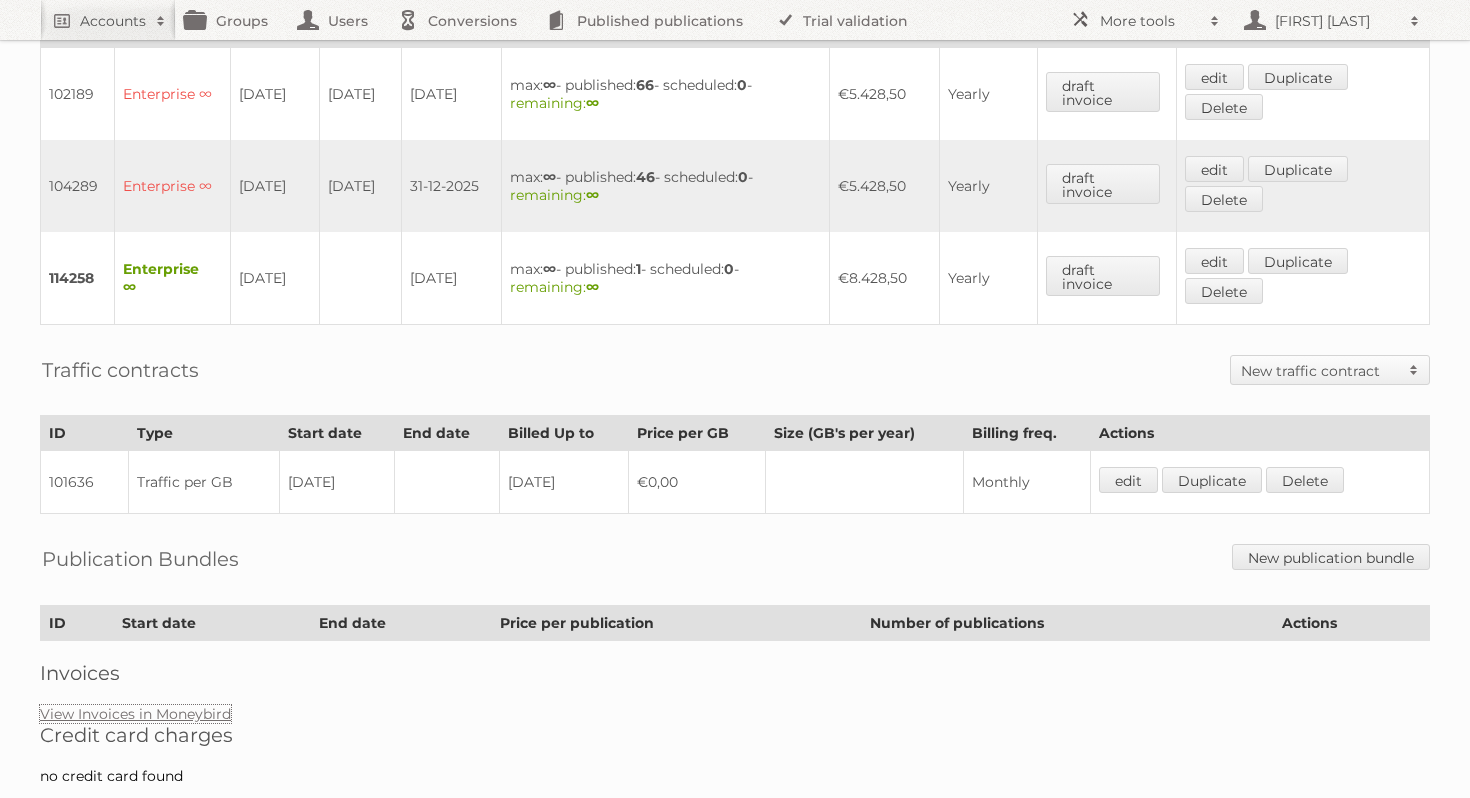 scroll, scrollTop: 575, scrollLeft: 0, axis: vertical 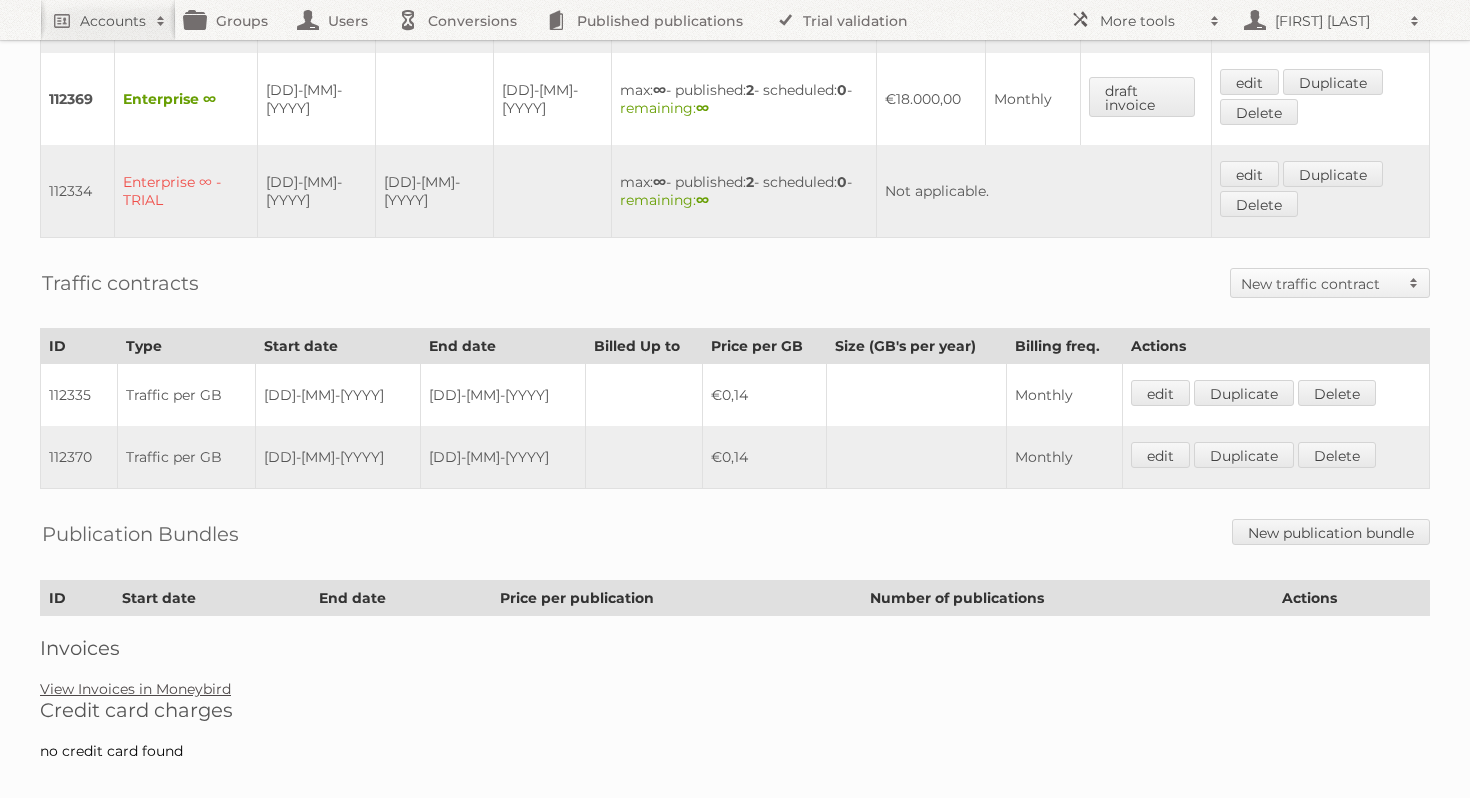 click on "View Invoices in Moneybird" at bounding box center [135, 689] 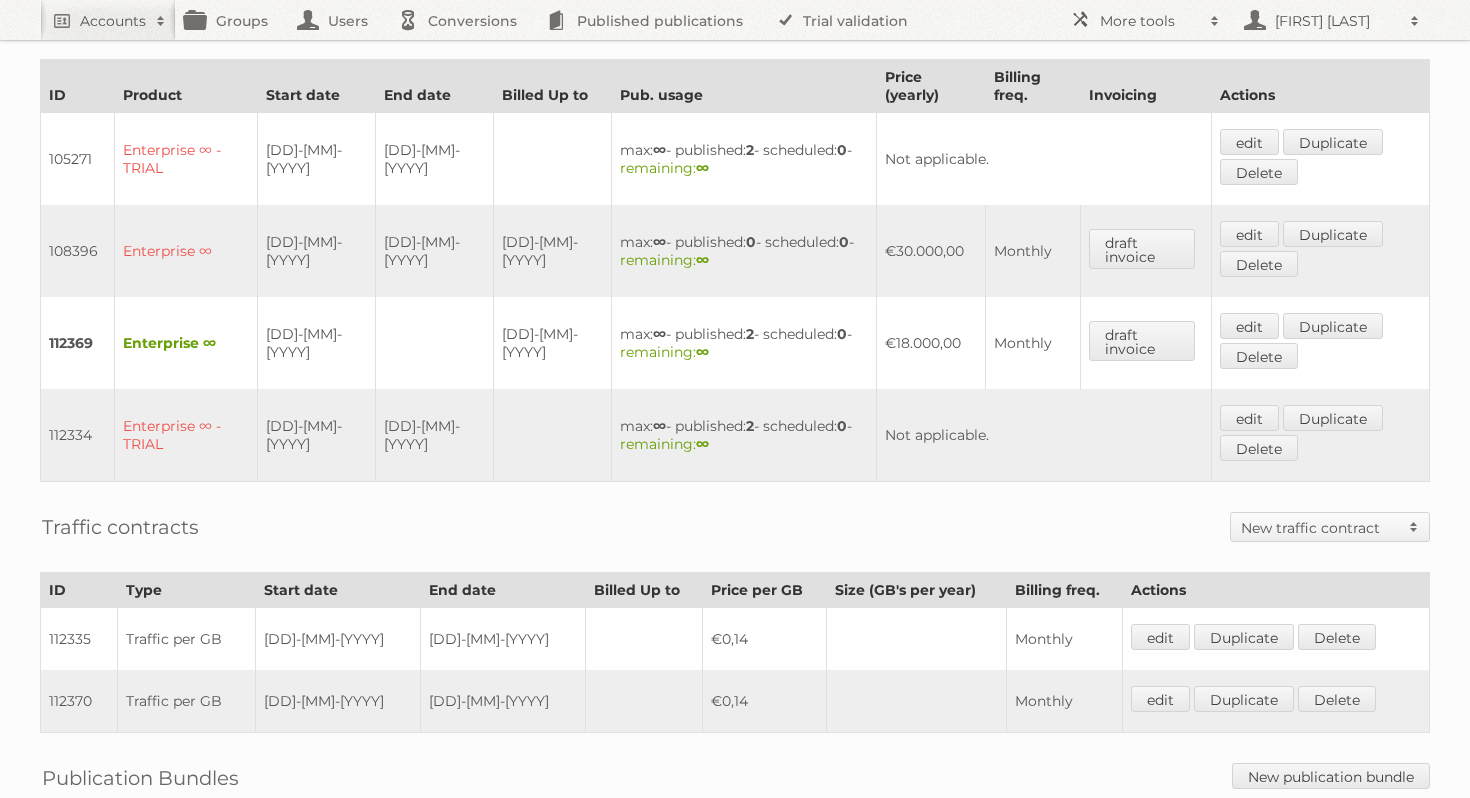 scroll, scrollTop: 593, scrollLeft: 0, axis: vertical 